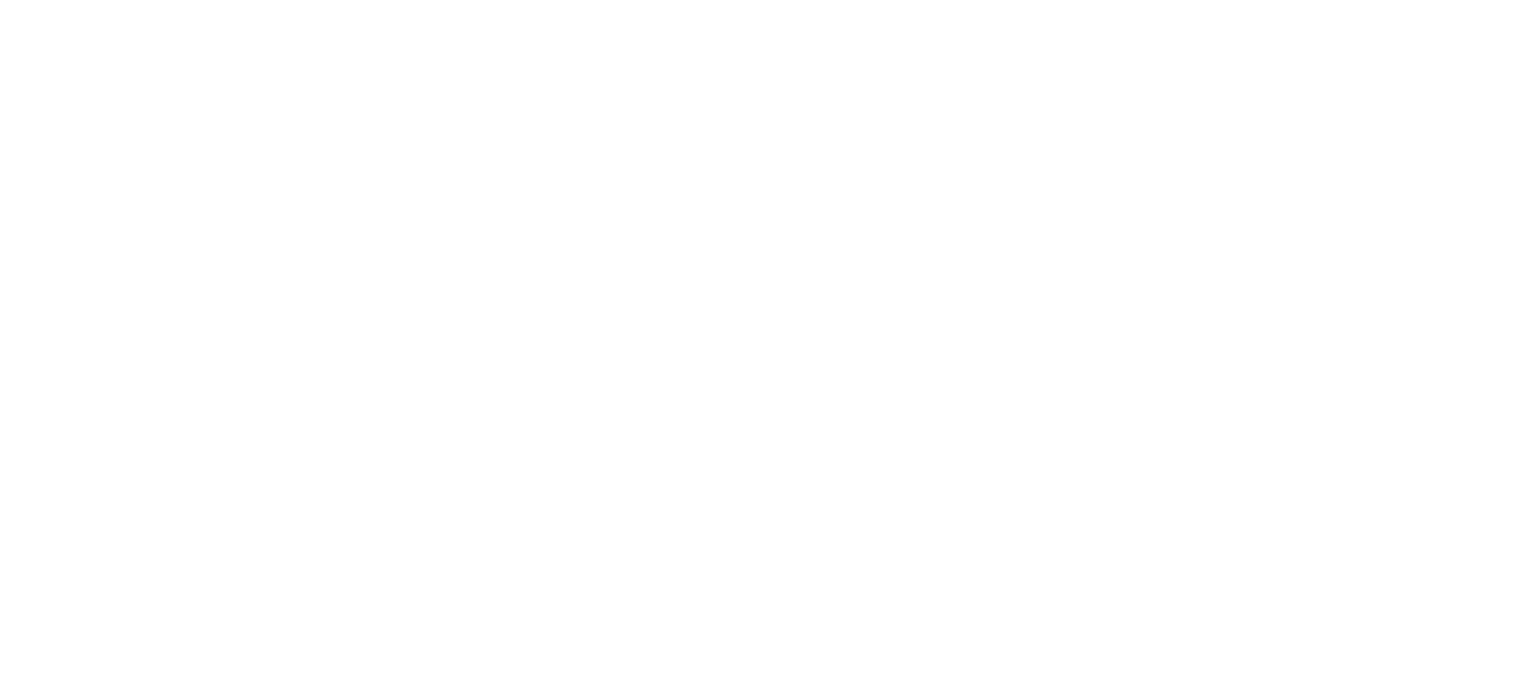 scroll, scrollTop: 0, scrollLeft: 0, axis: both 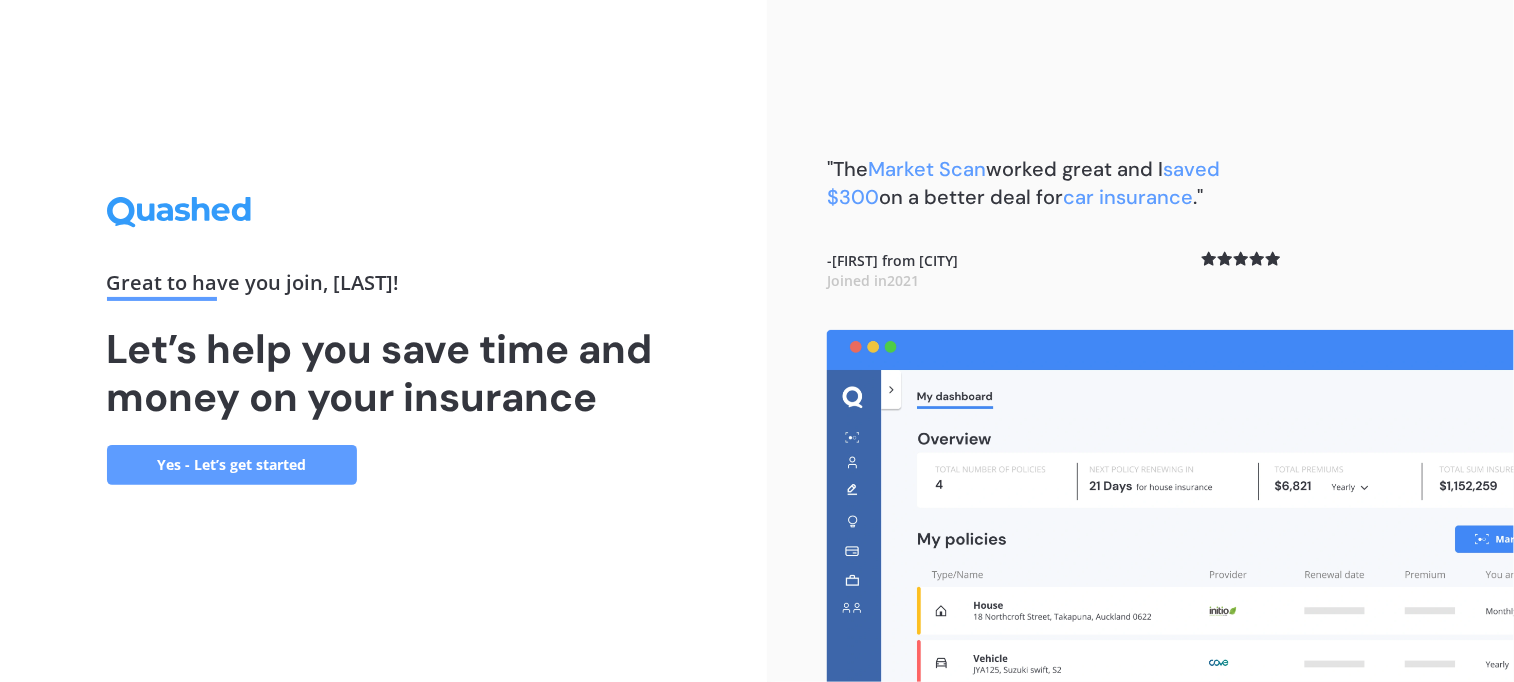 click on "Yes - Let’s get started" at bounding box center (232, 465) 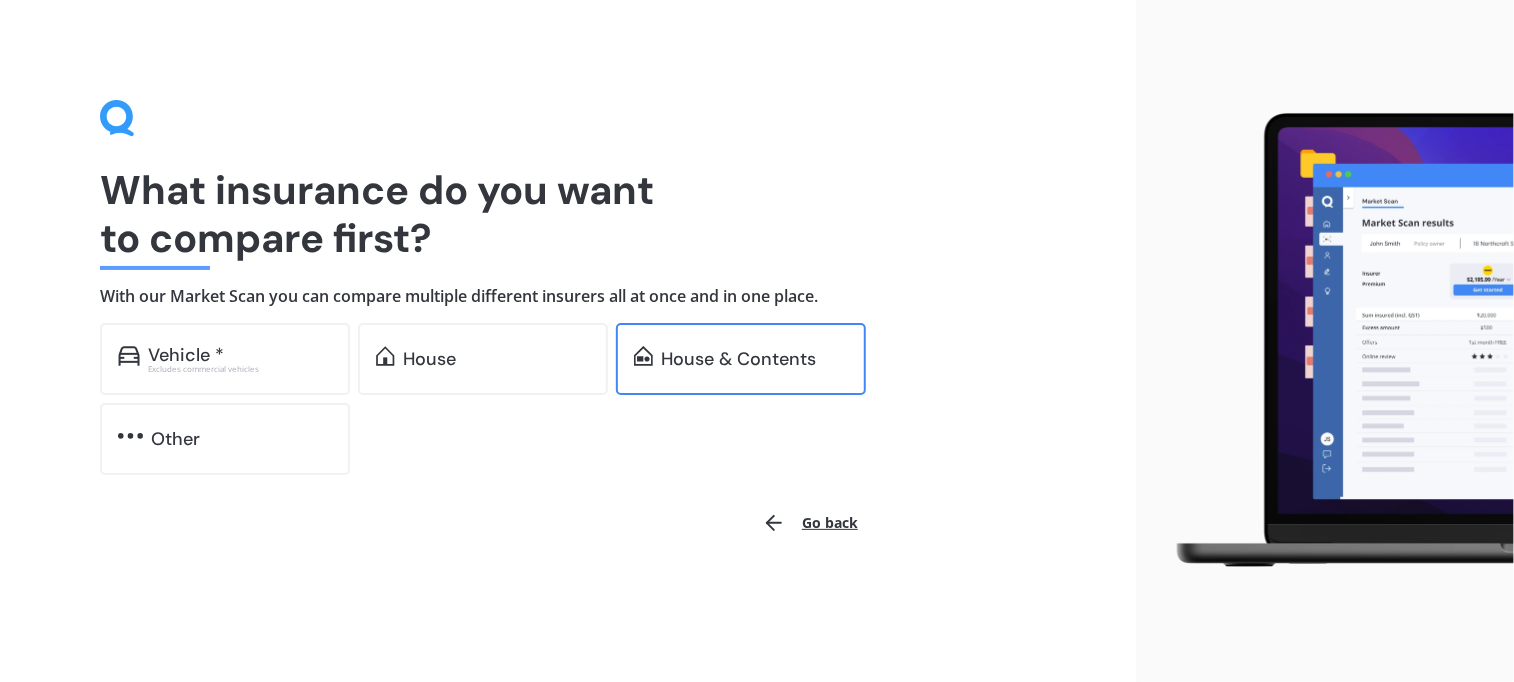 click on "House & Contents" at bounding box center [738, 359] 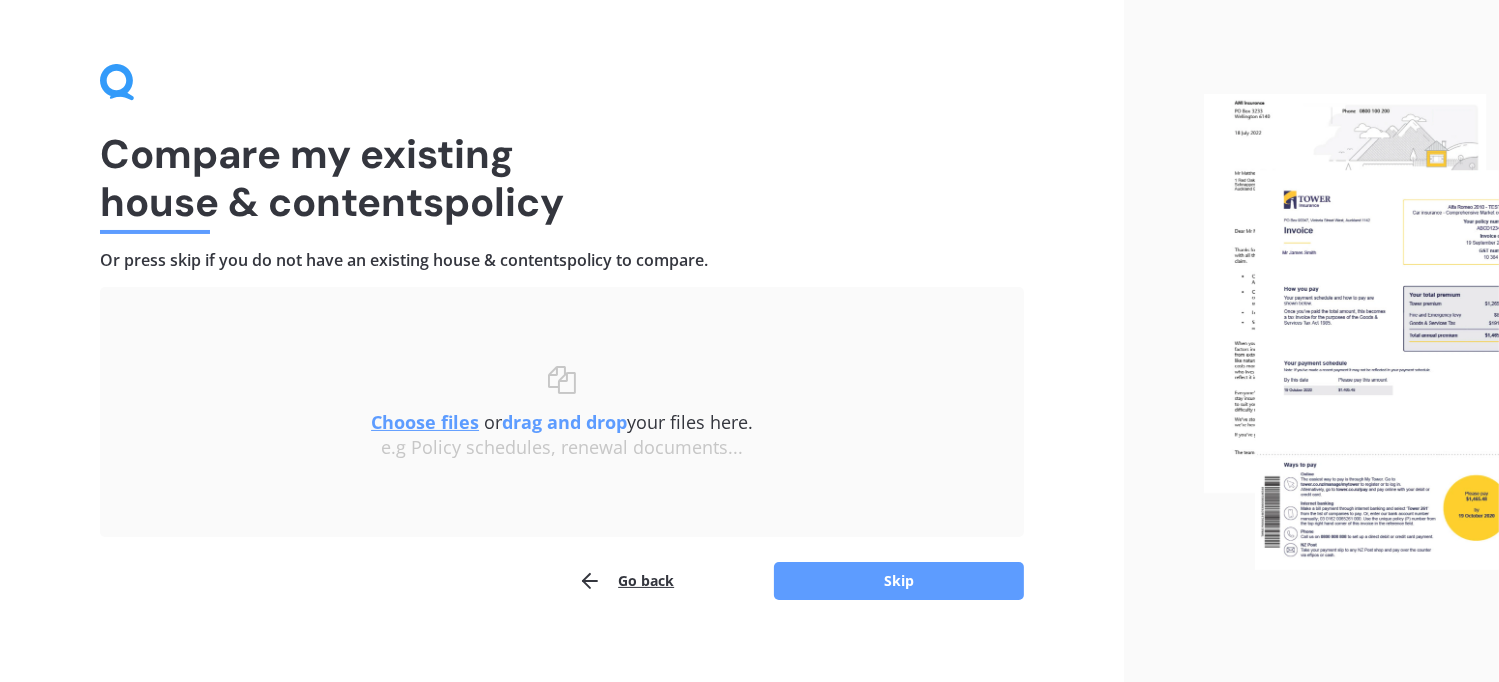 scroll, scrollTop: 54, scrollLeft: 0, axis: vertical 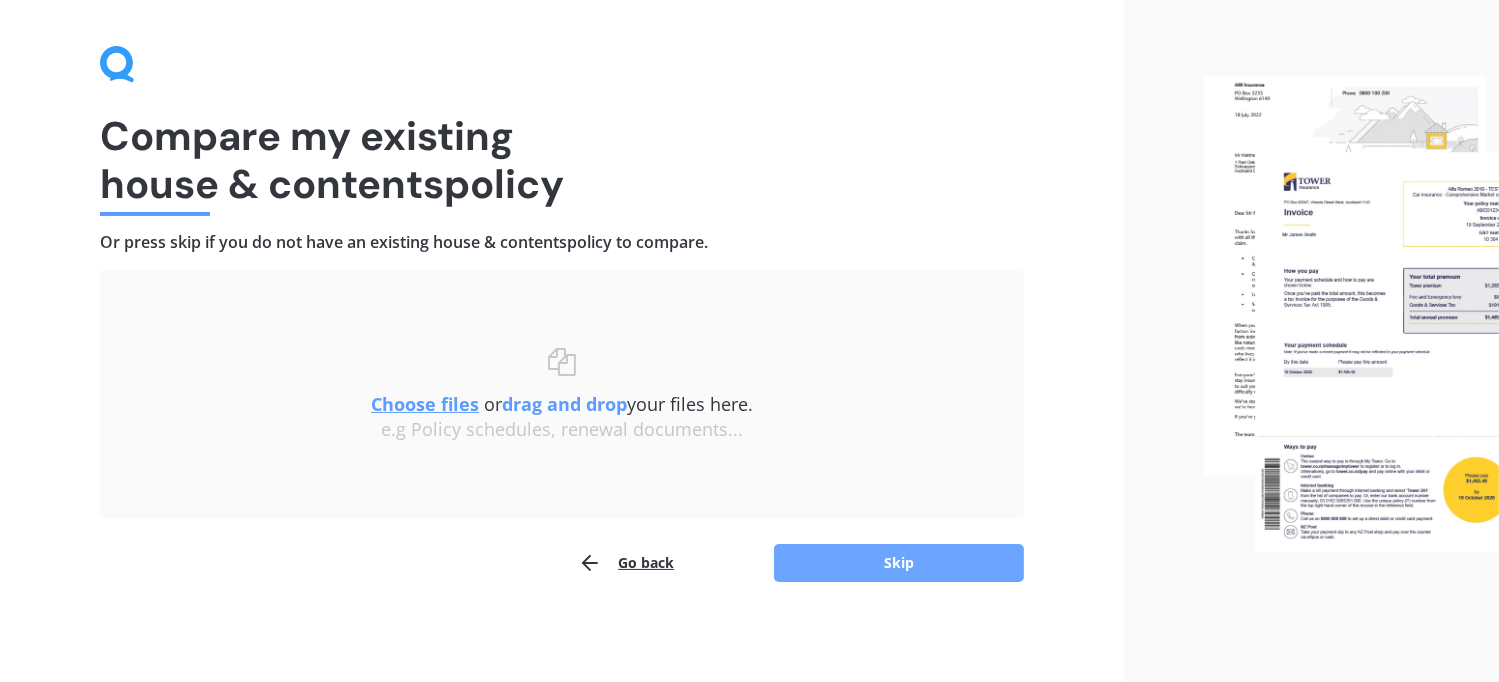 click on "Skip" at bounding box center (899, 563) 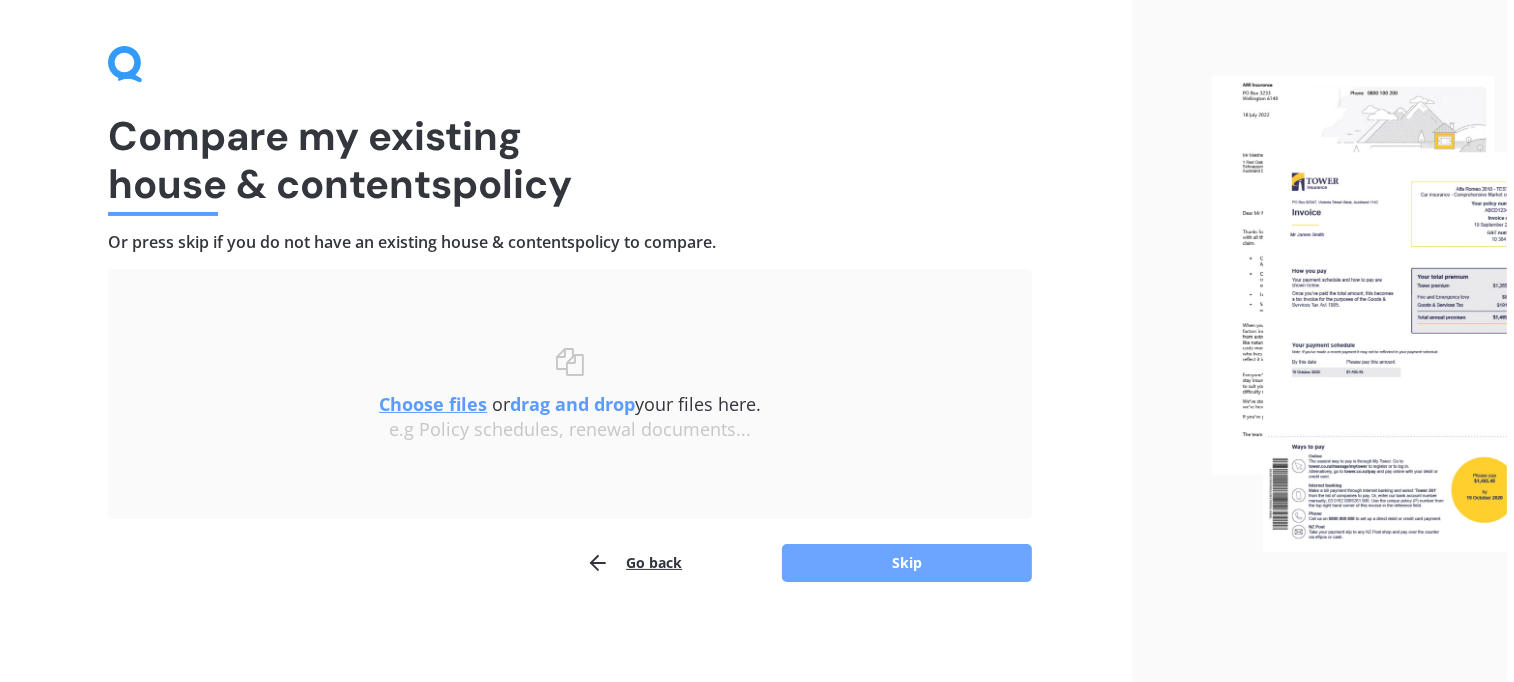 scroll, scrollTop: 0, scrollLeft: 0, axis: both 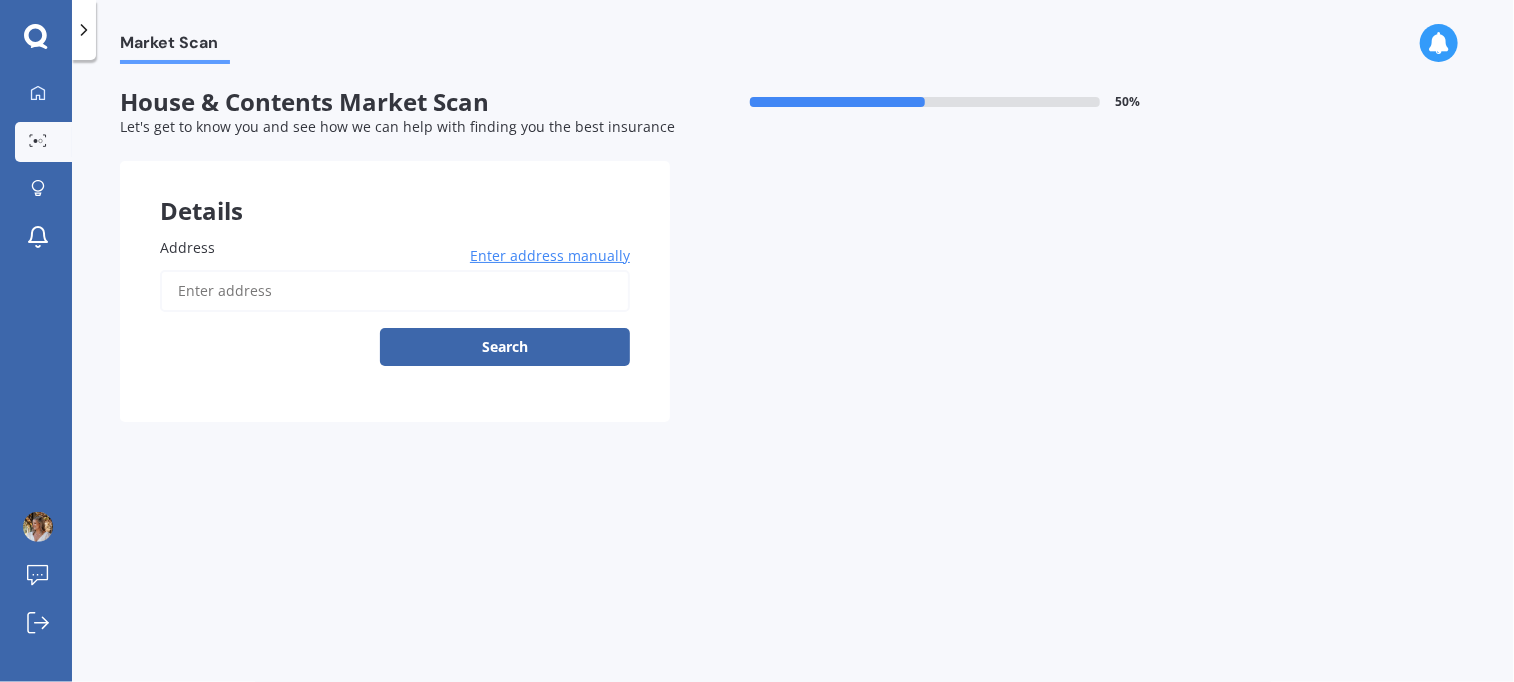 click on "Address" at bounding box center (395, 291) 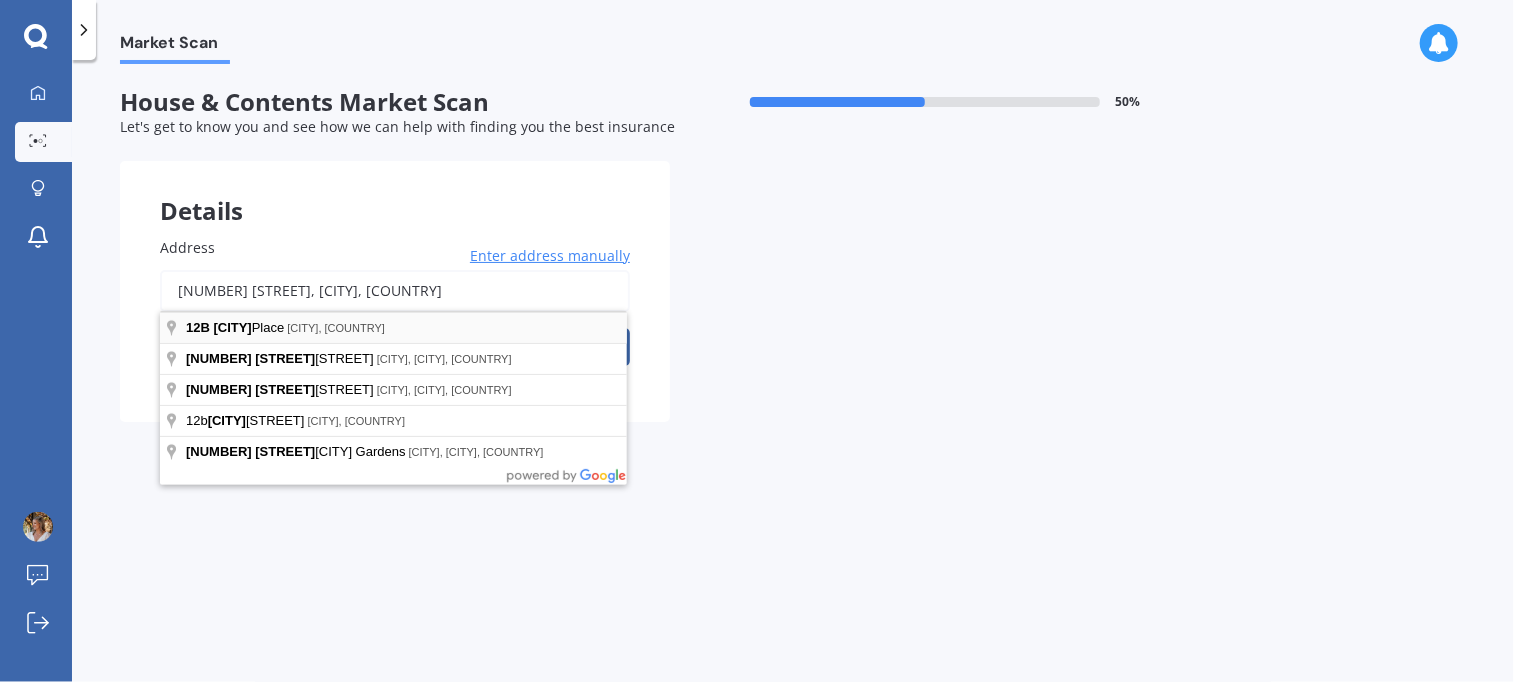 type on "[NUMBER] [STREET], [CITY] [POSTAL_CODE]" 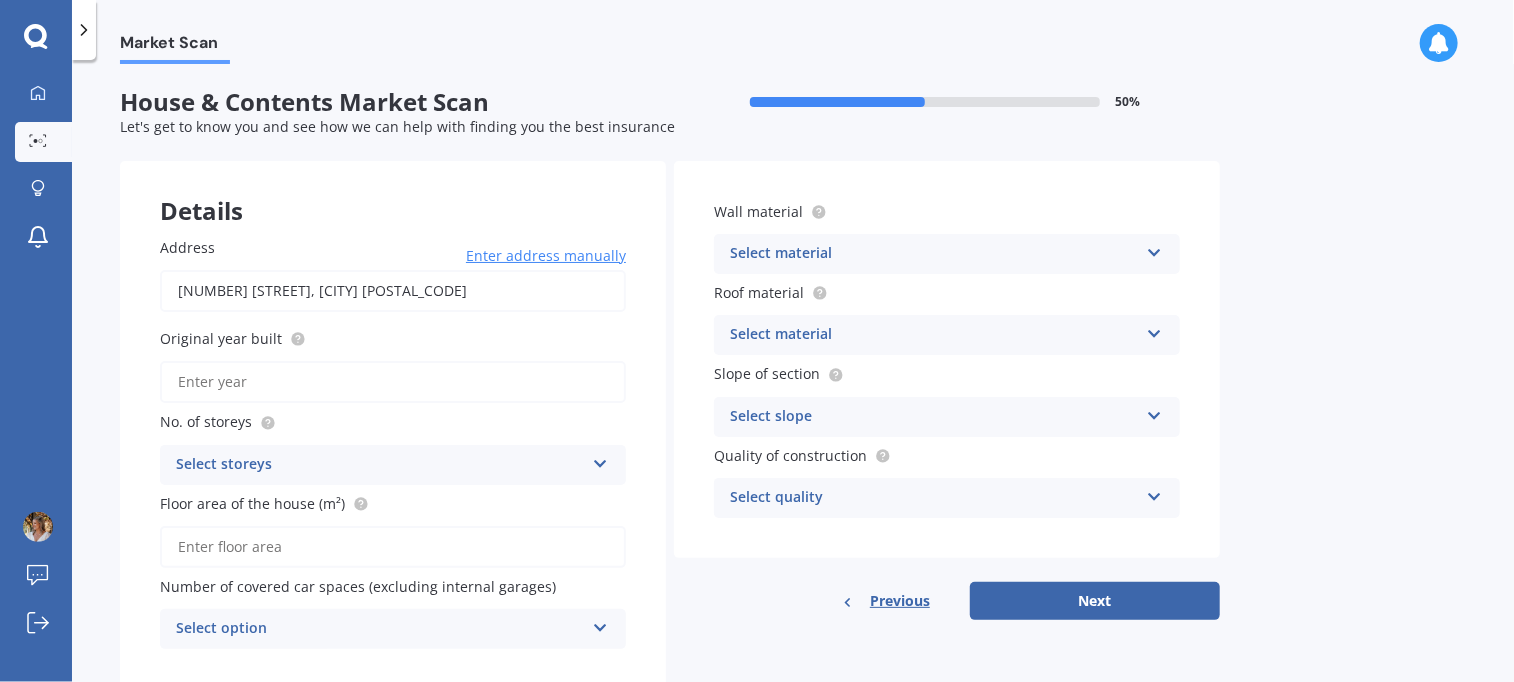 click on "Original year built" at bounding box center (393, 382) 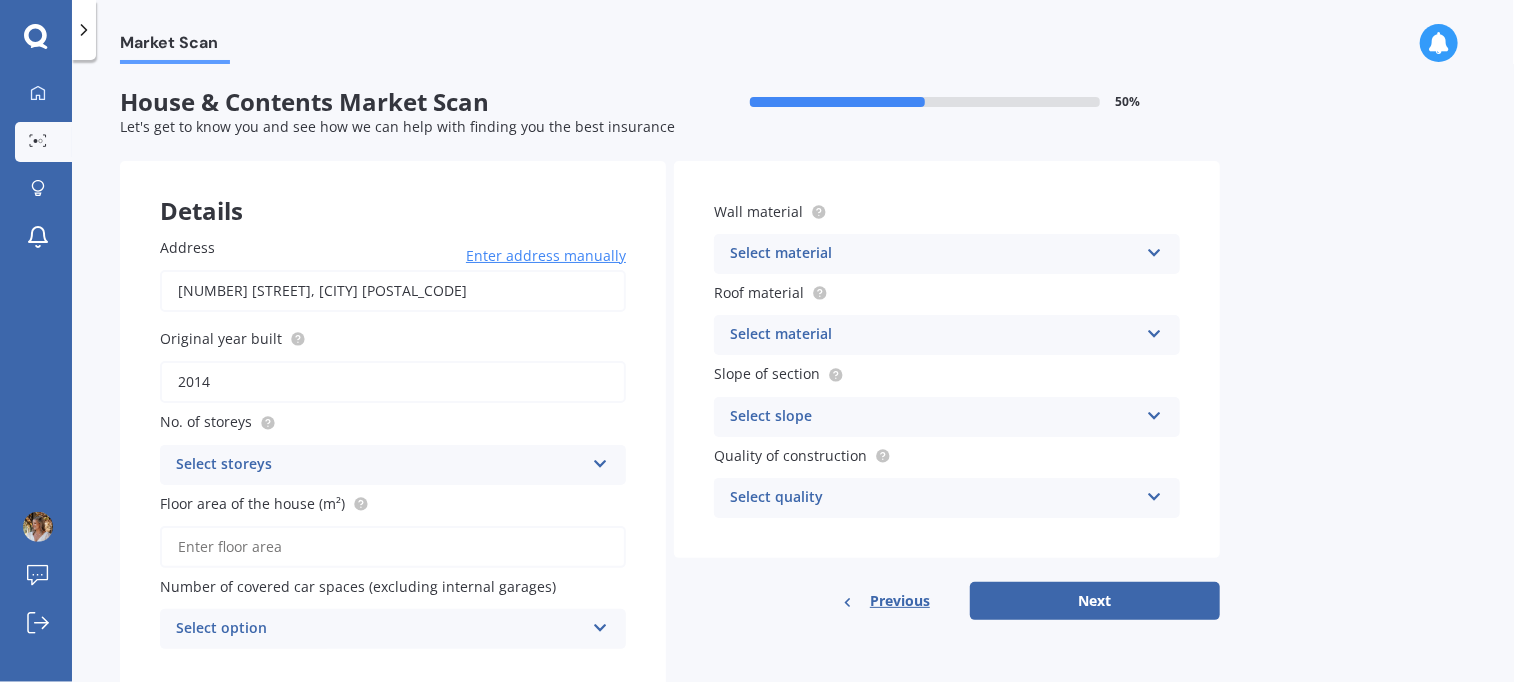 type on "2014" 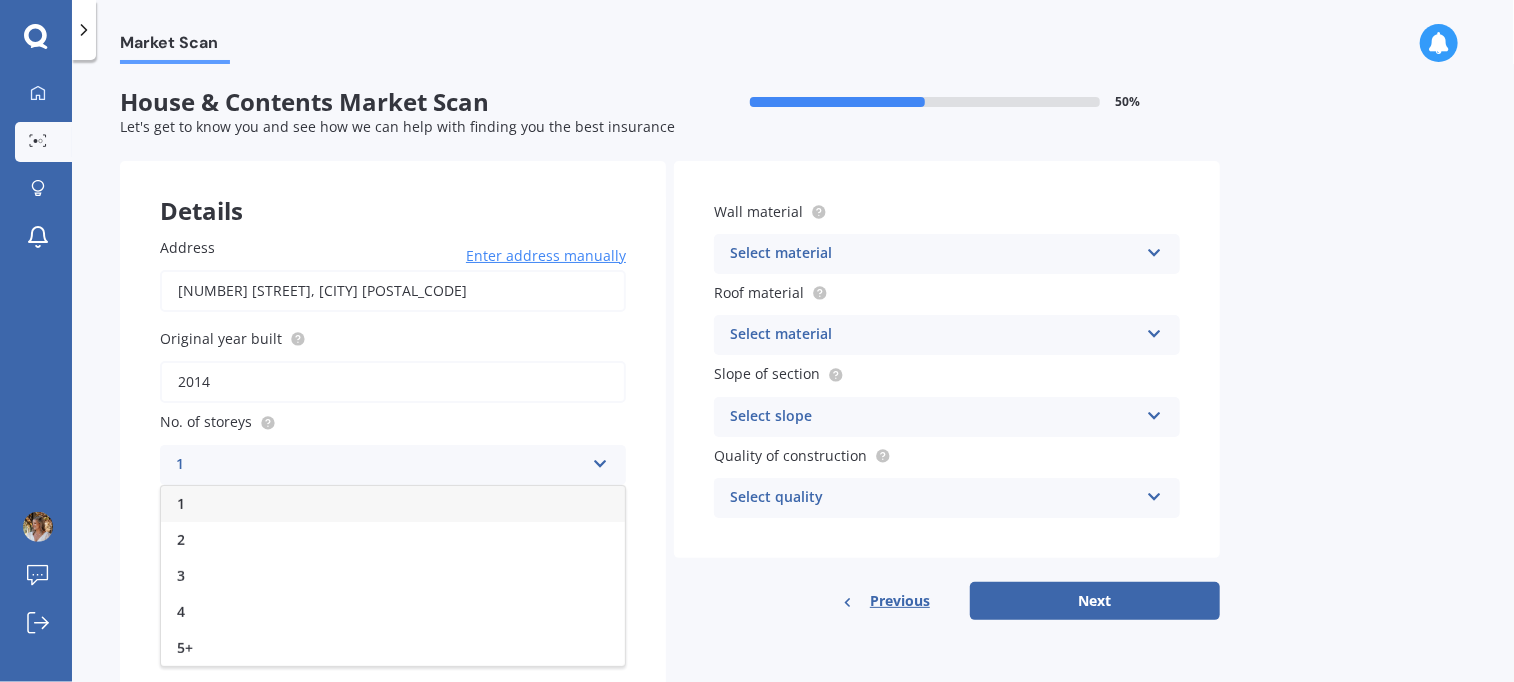 click on "1" at bounding box center [393, 504] 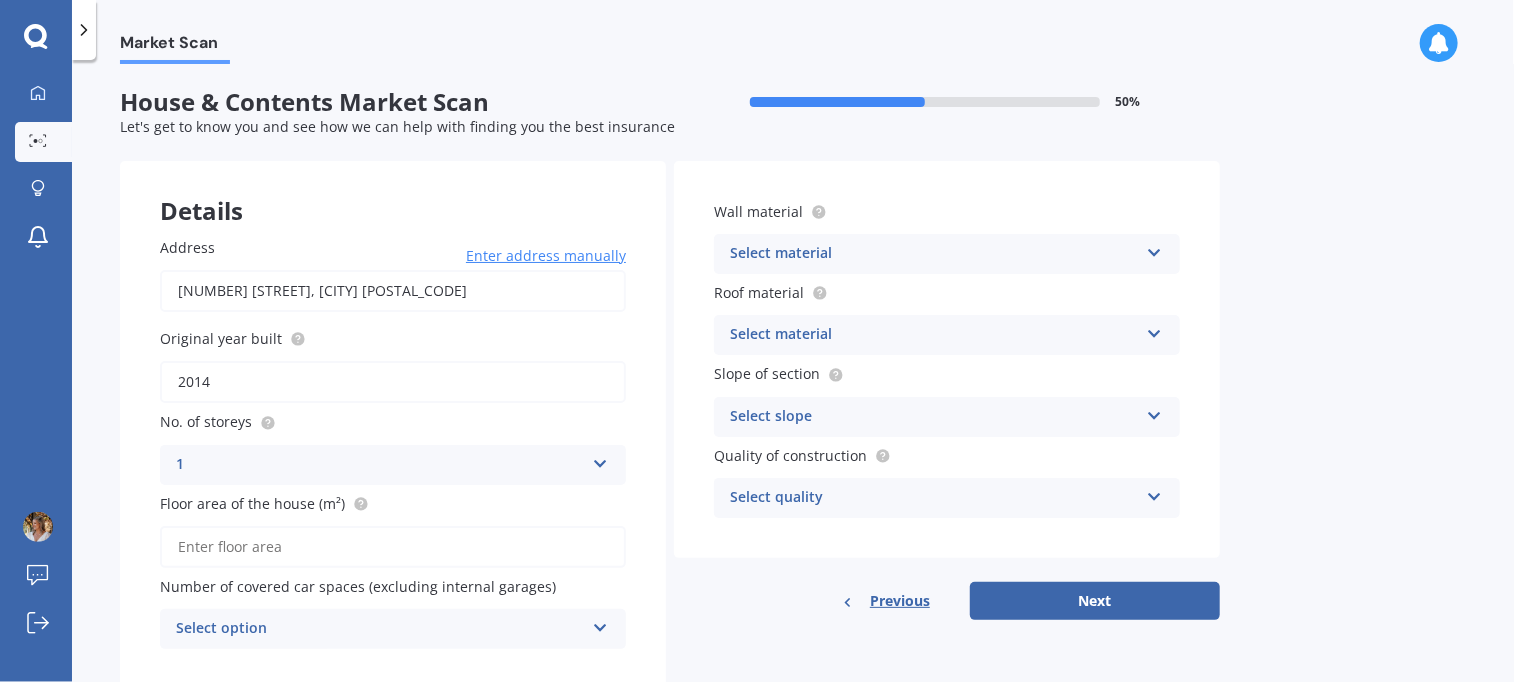 click on "Floor area of the house (m²)" at bounding box center [393, 547] 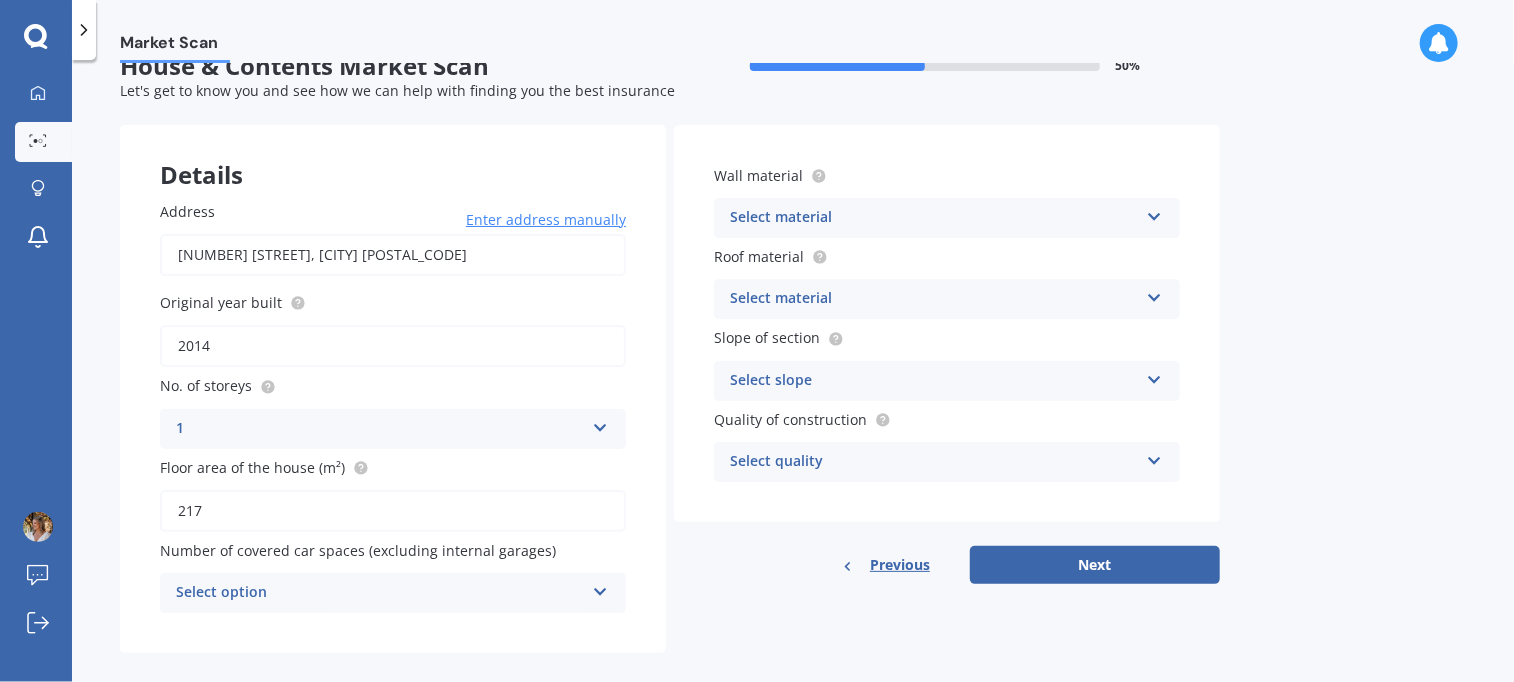 scroll, scrollTop: 57, scrollLeft: 0, axis: vertical 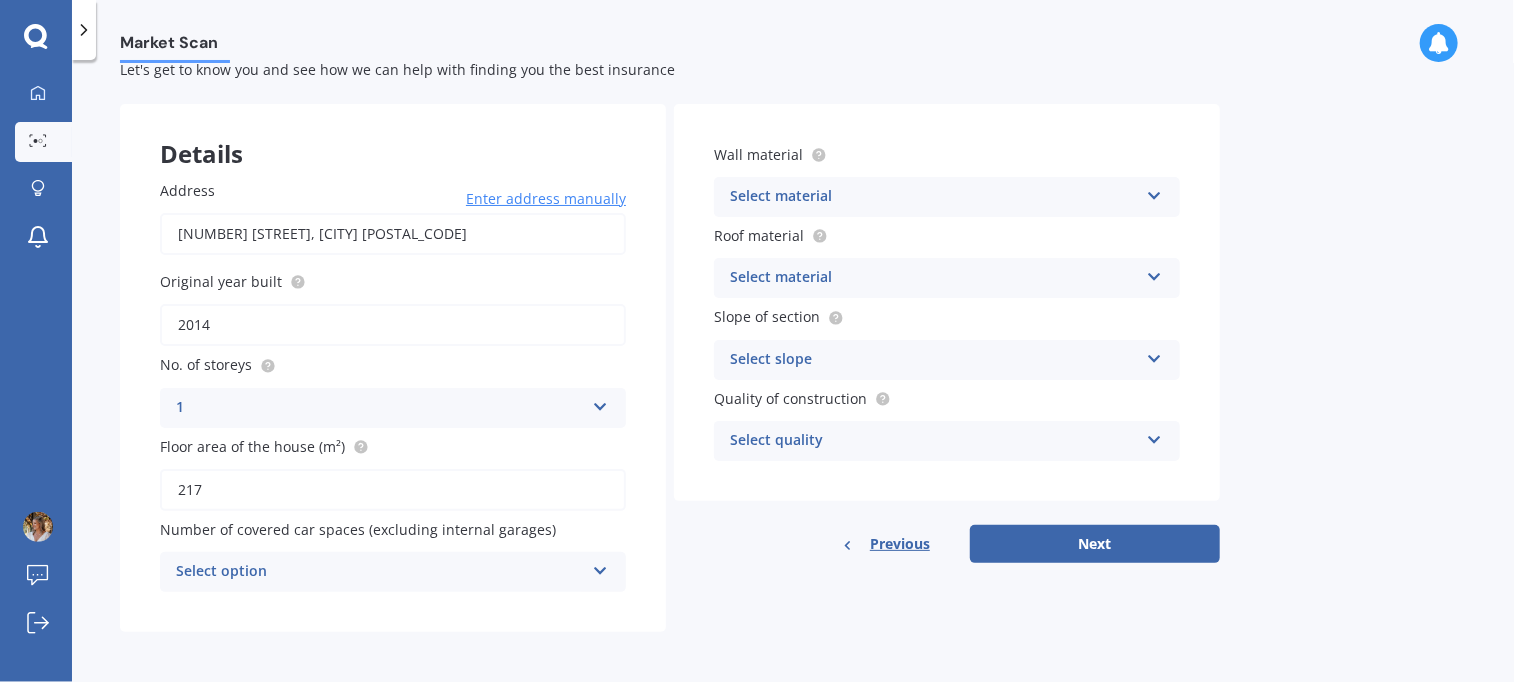 type on "217" 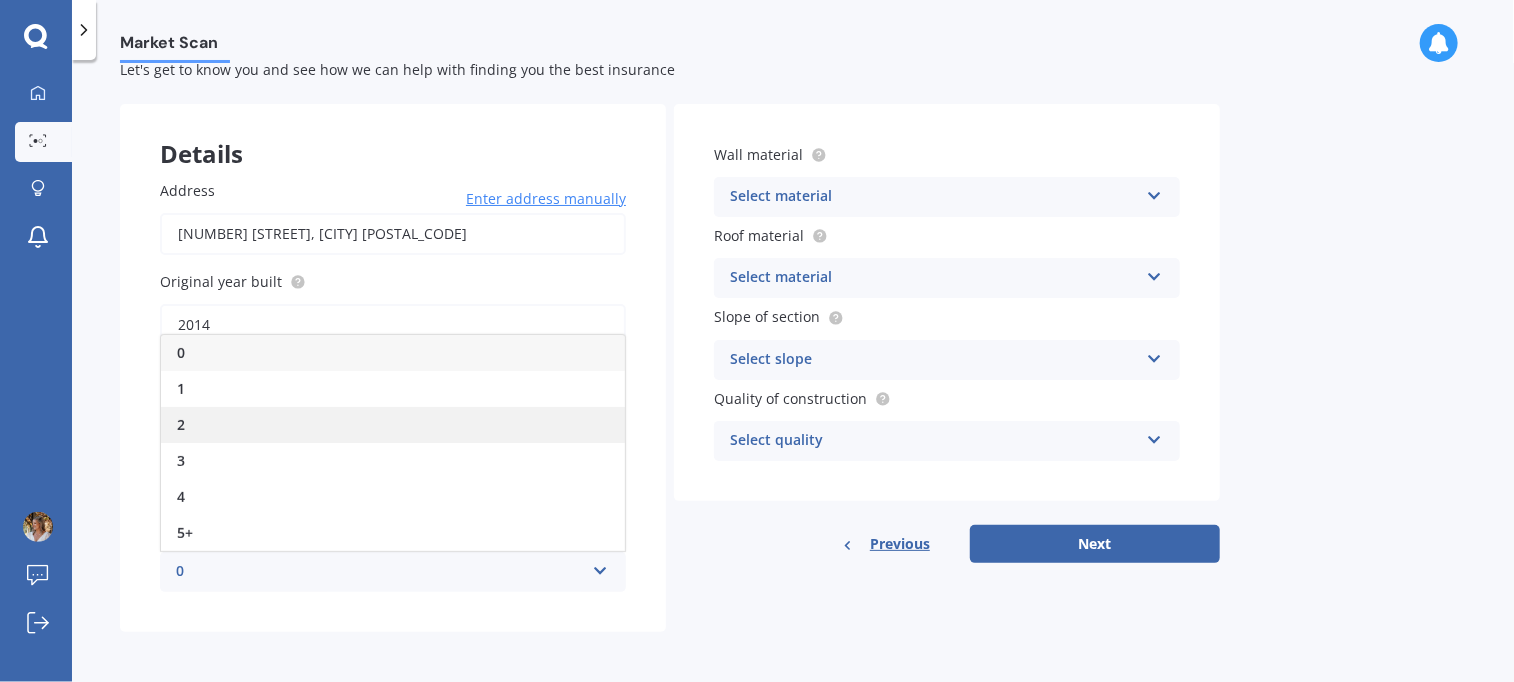 click on "2" at bounding box center [393, 425] 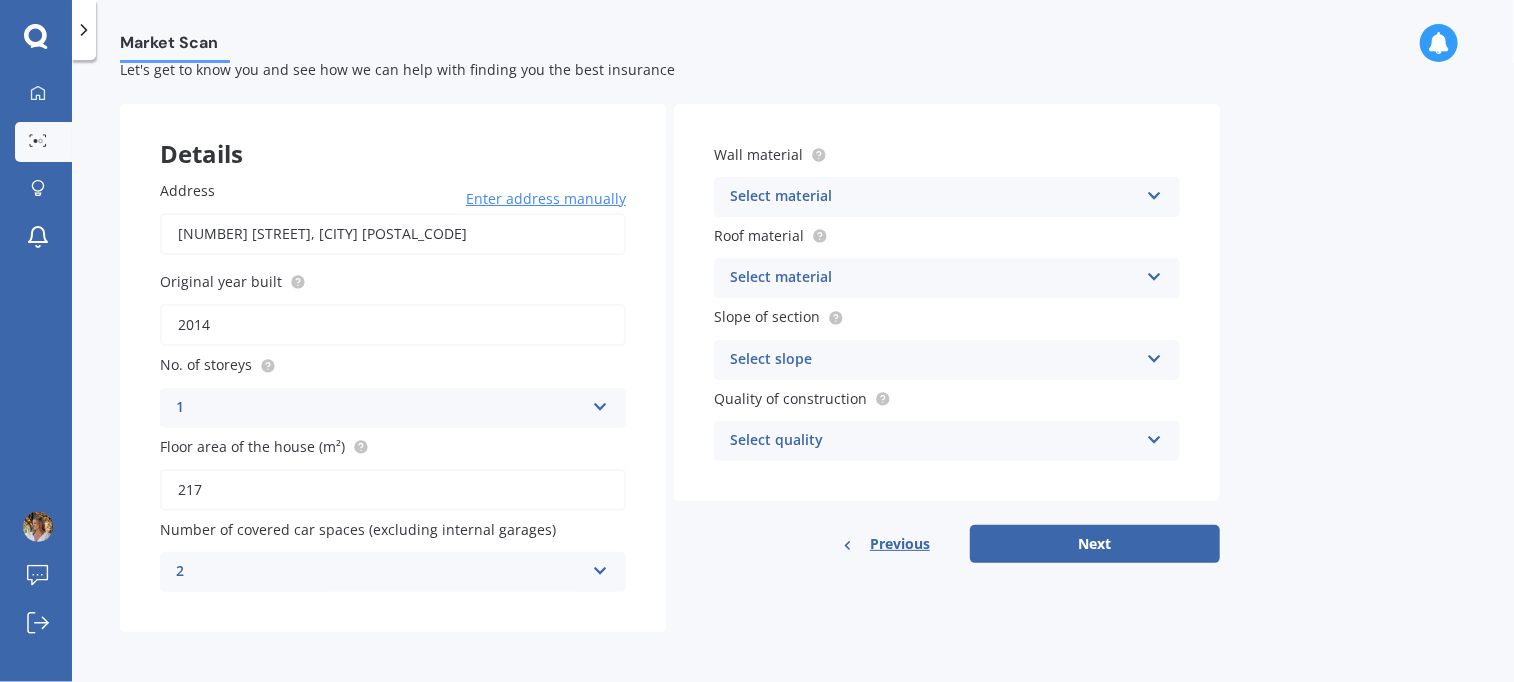 click on "2" at bounding box center (380, 572) 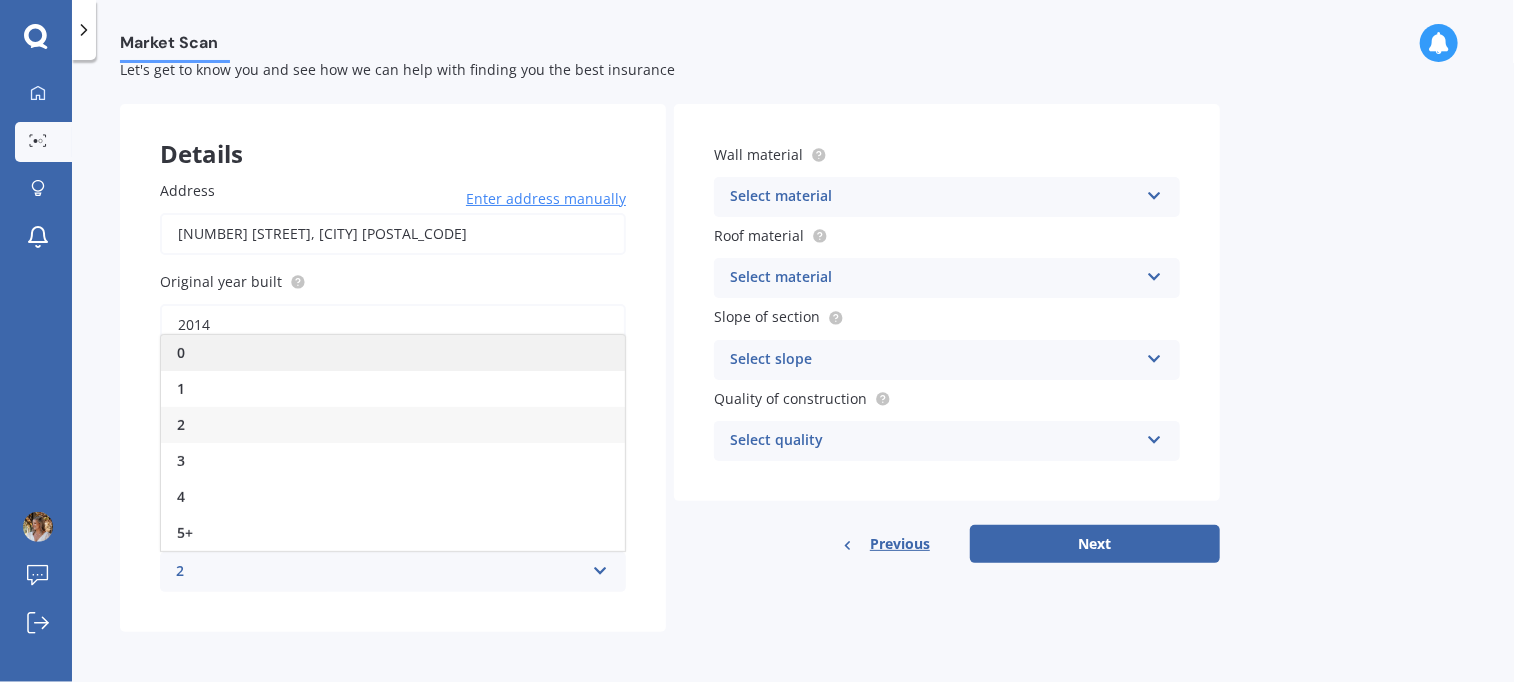 click on "0" at bounding box center (393, 353) 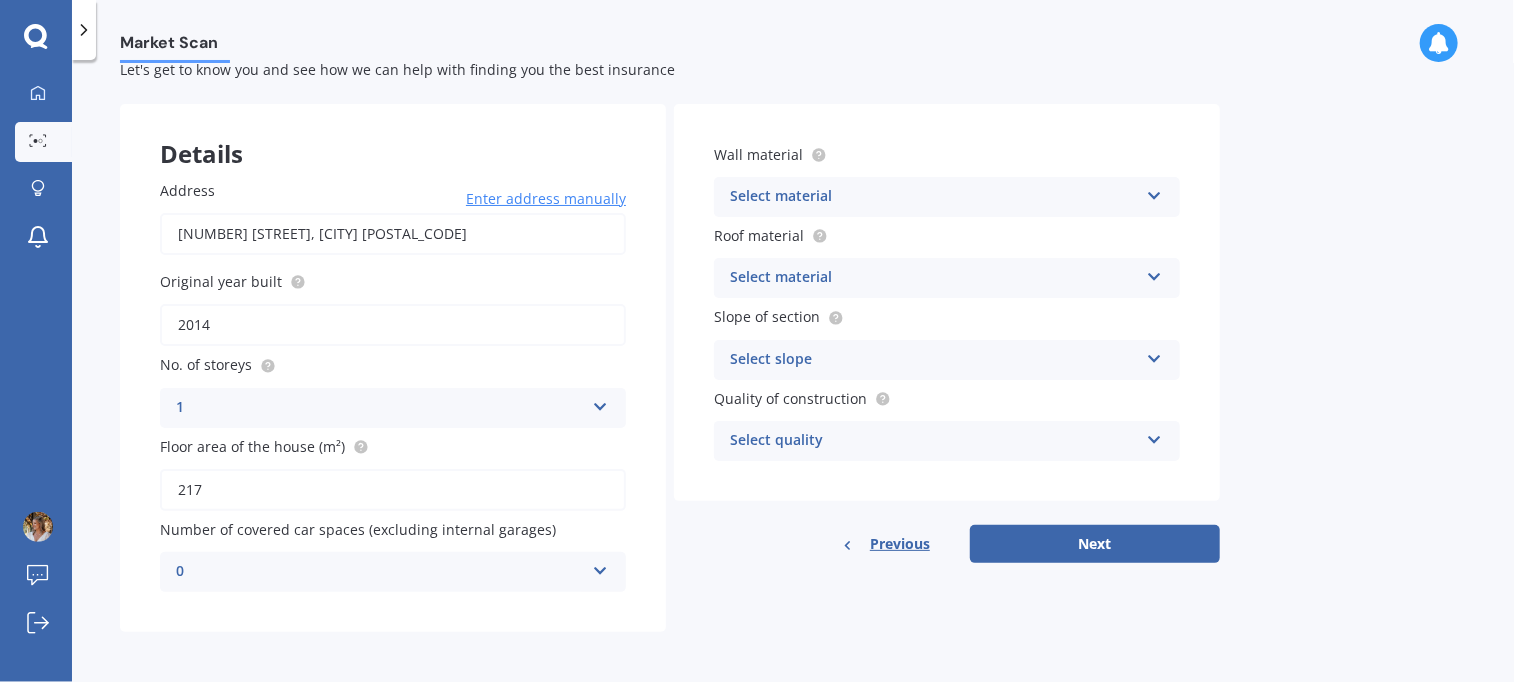 click on "Select material" at bounding box center (934, 197) 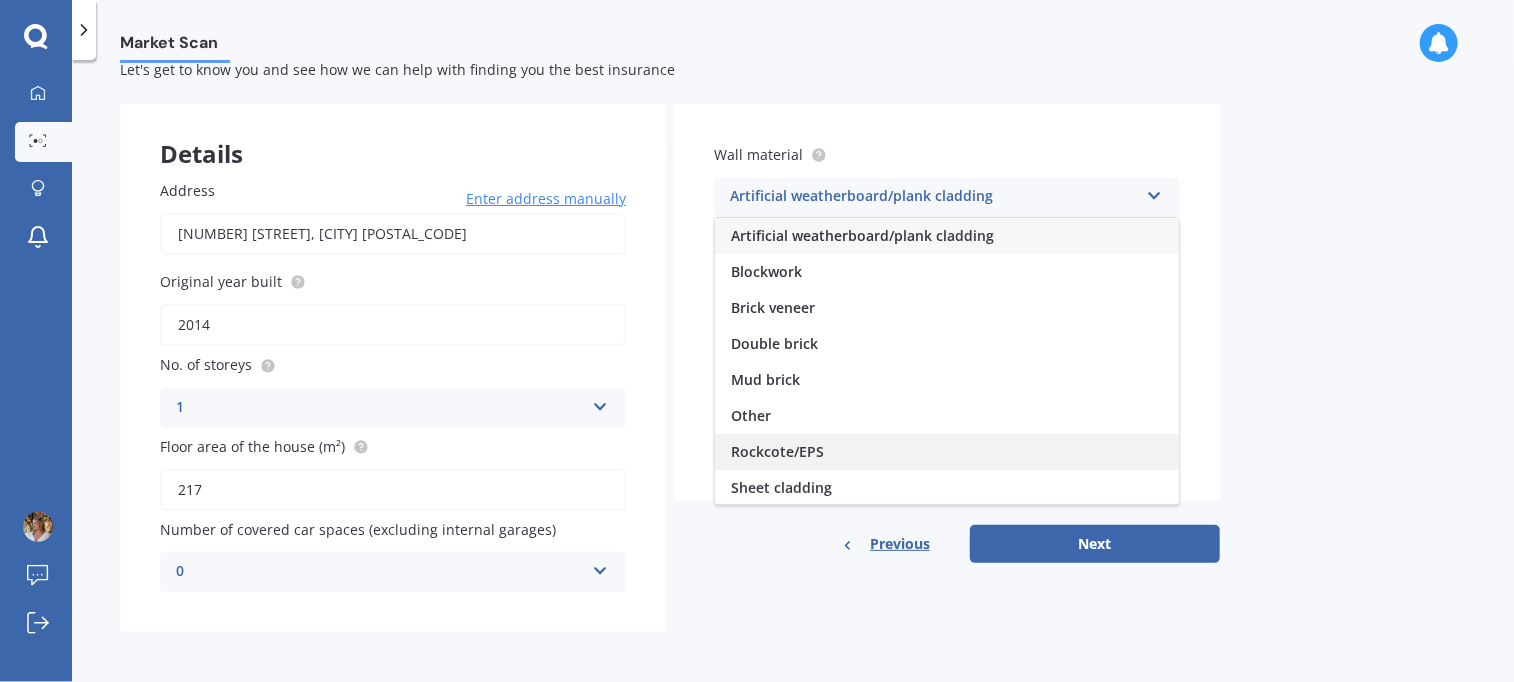 click on "Rockcote/EPS" at bounding box center (947, 452) 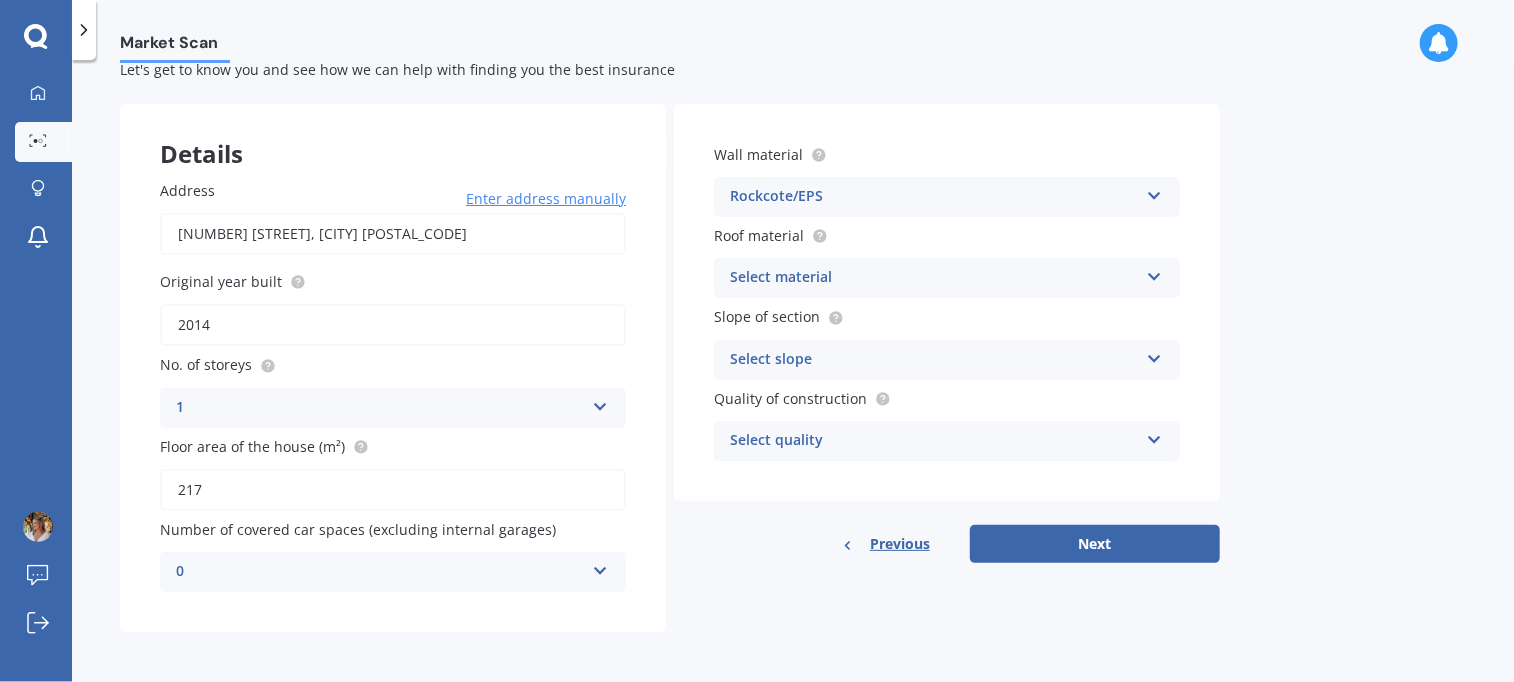 click on "Select material" at bounding box center [934, 278] 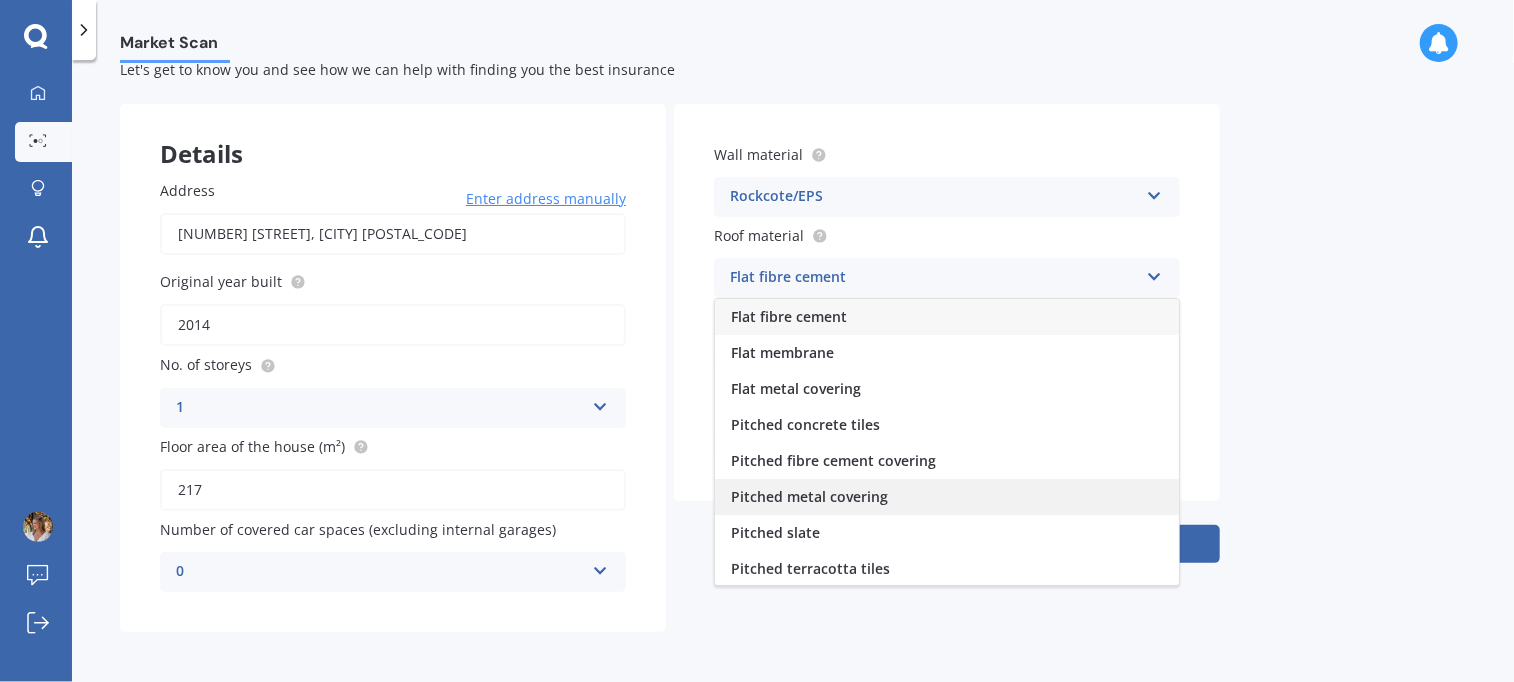 click on "Pitched metal covering" at bounding box center [947, 497] 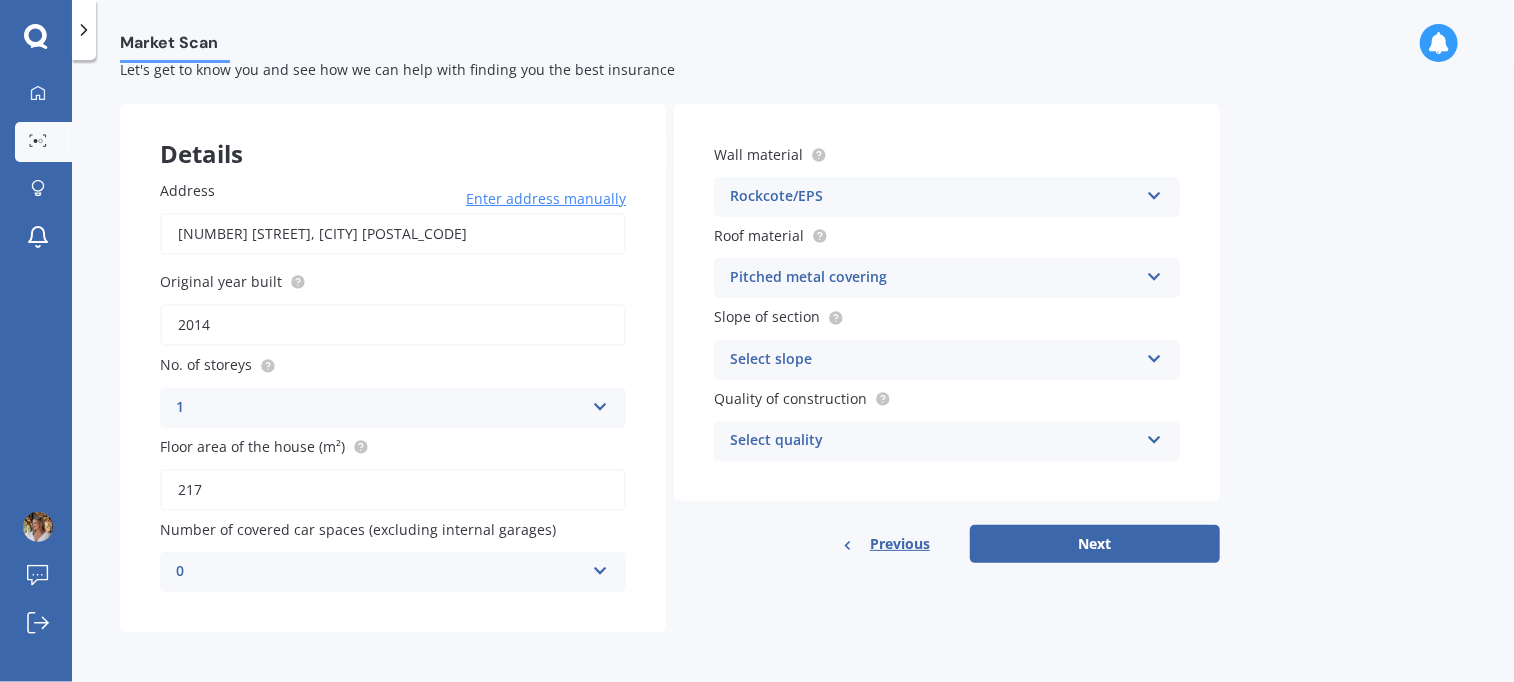 click on "Select slope" at bounding box center (934, 360) 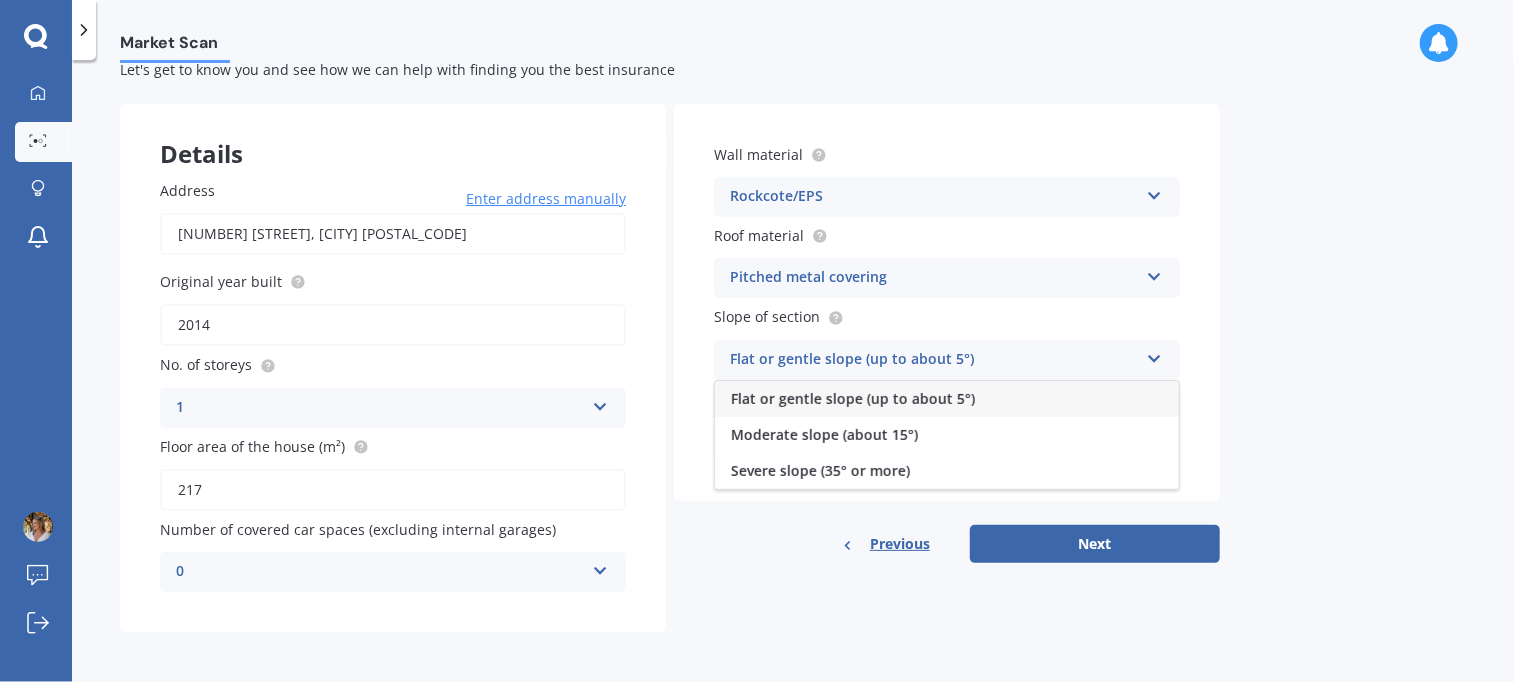 click on "Flat or gentle slope (up to about 5°)" at bounding box center (947, 399) 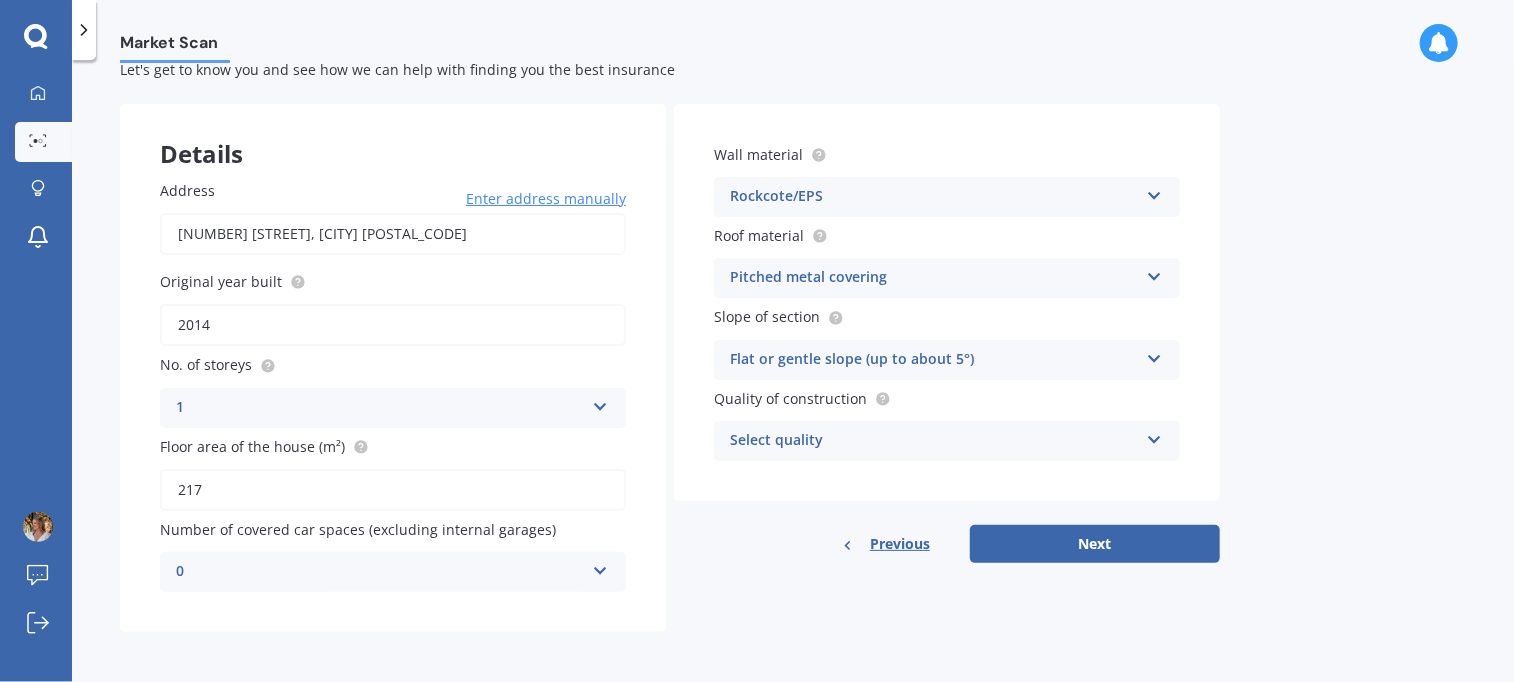 click on "Select quality" at bounding box center (934, 441) 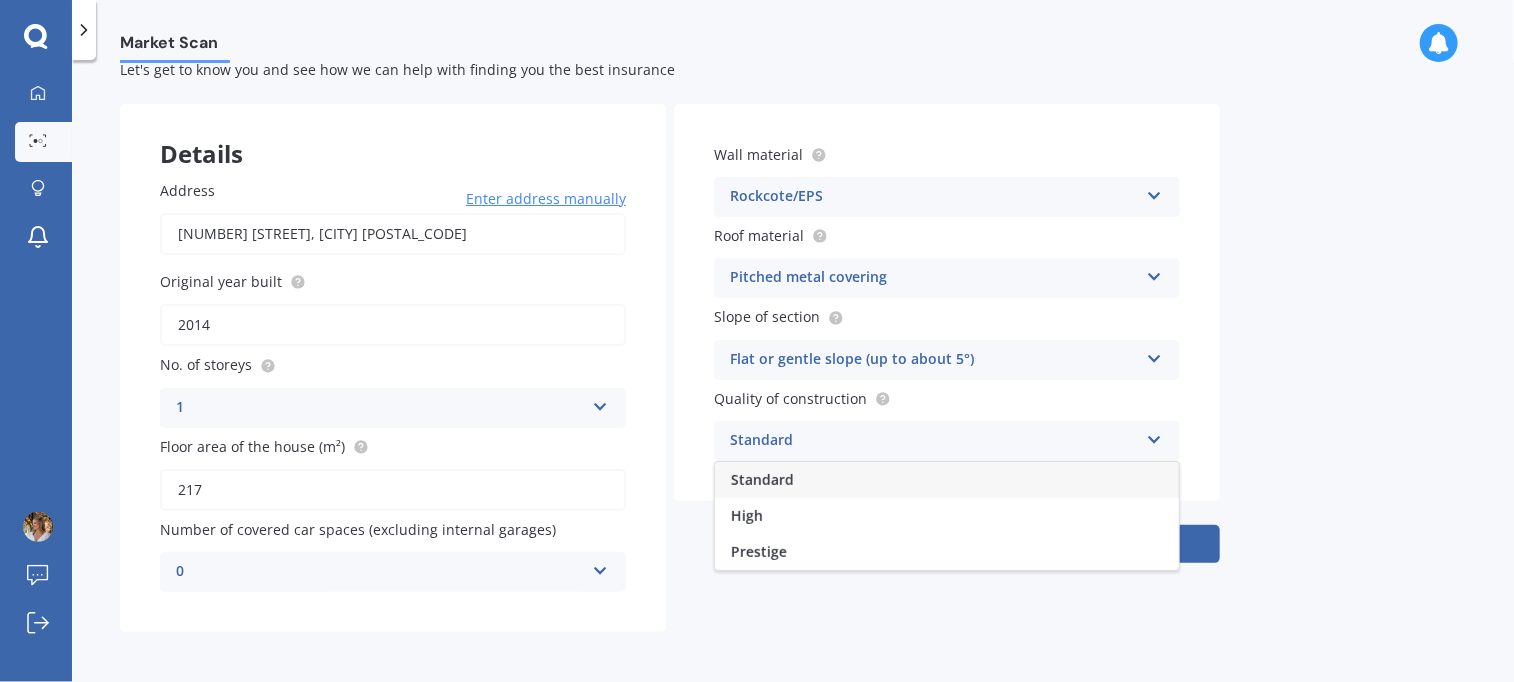 click on "Standard" at bounding box center (947, 480) 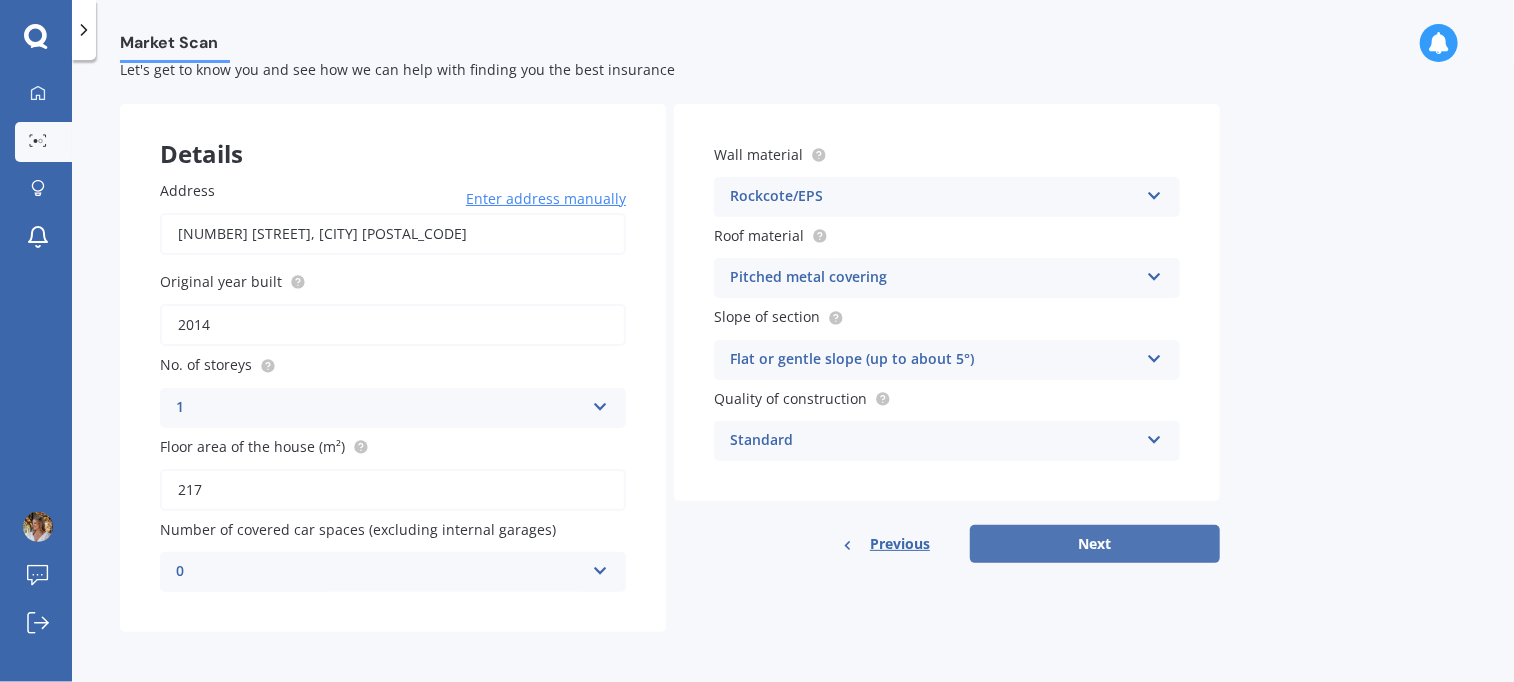 click on "Next" at bounding box center (1095, 544) 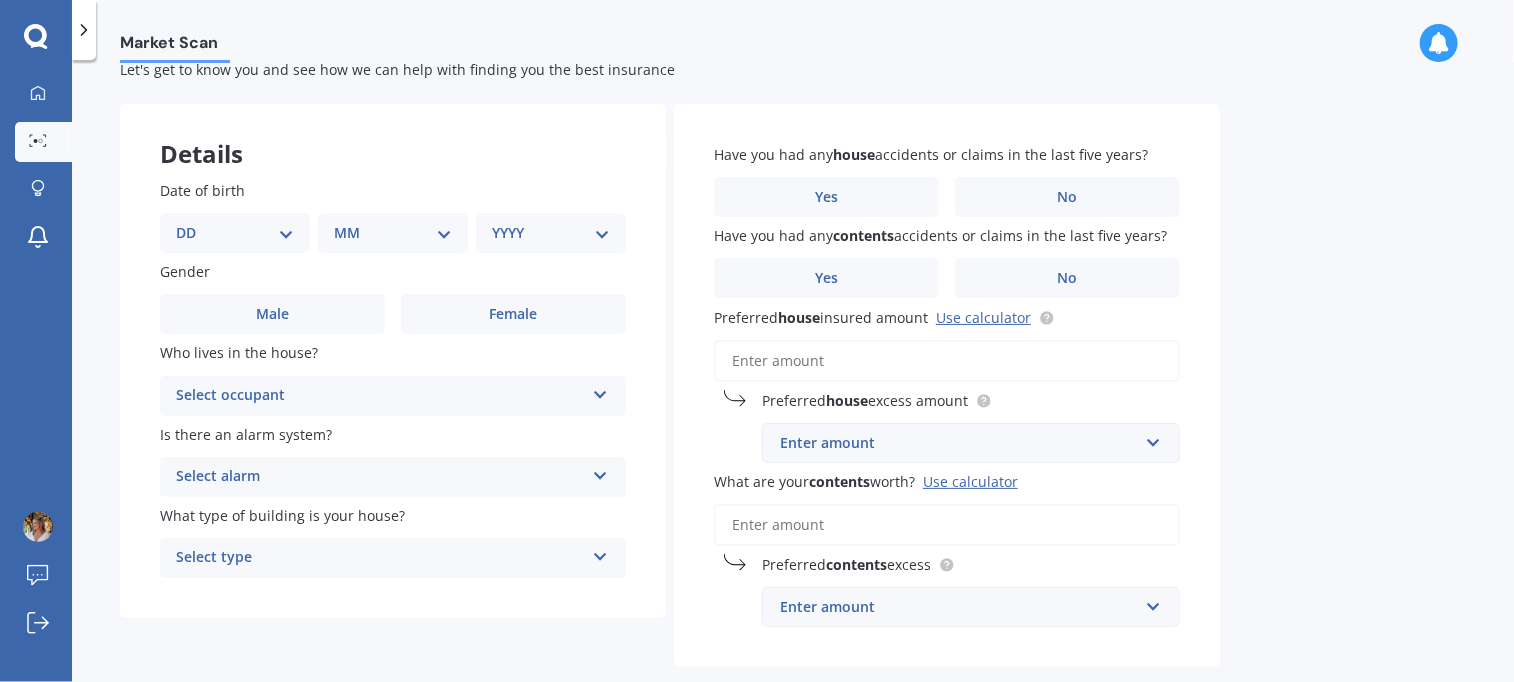 scroll, scrollTop: 0, scrollLeft: 0, axis: both 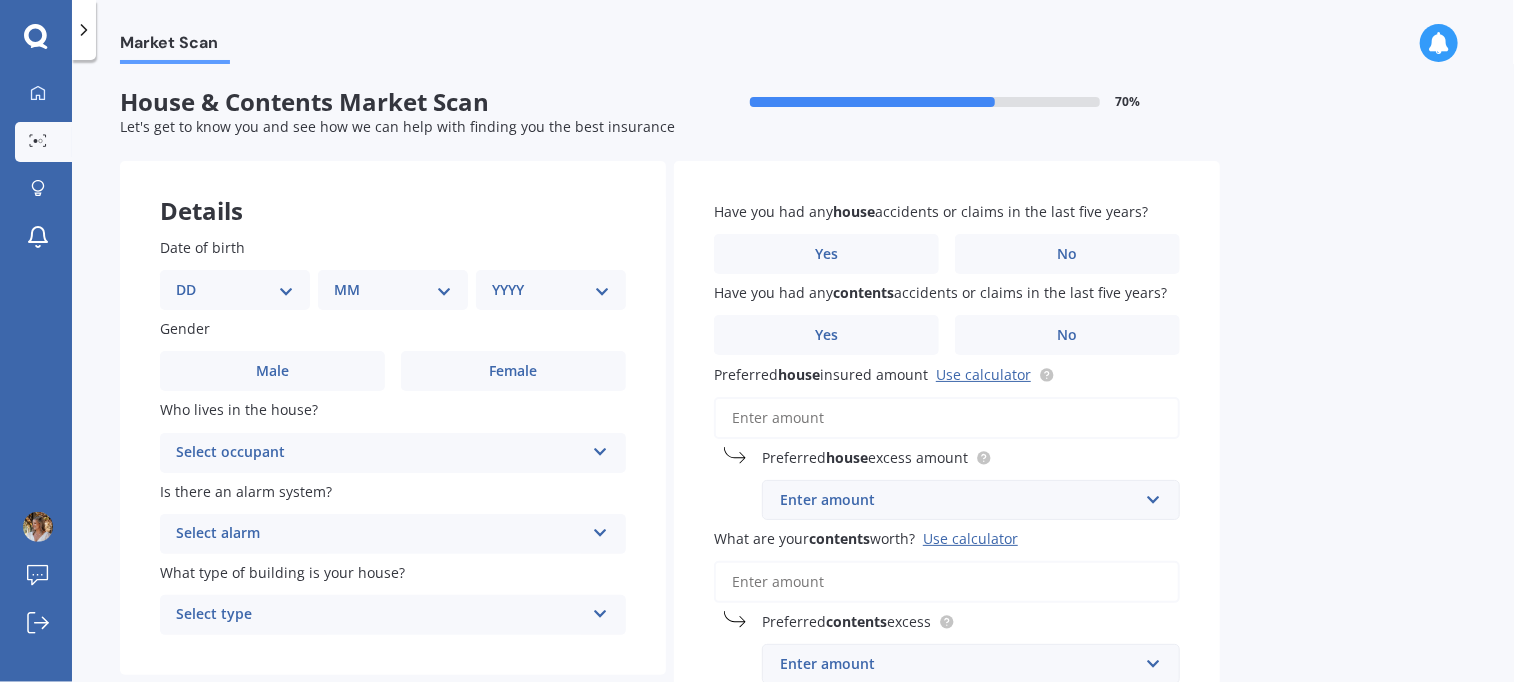 click on "DD 01 02 03 04 05 06 07 08 09 10 11 12 13 14 15 16 17 18 19 20 21 22 23 24 25 26 27 28 29 30 31" at bounding box center [235, 290] 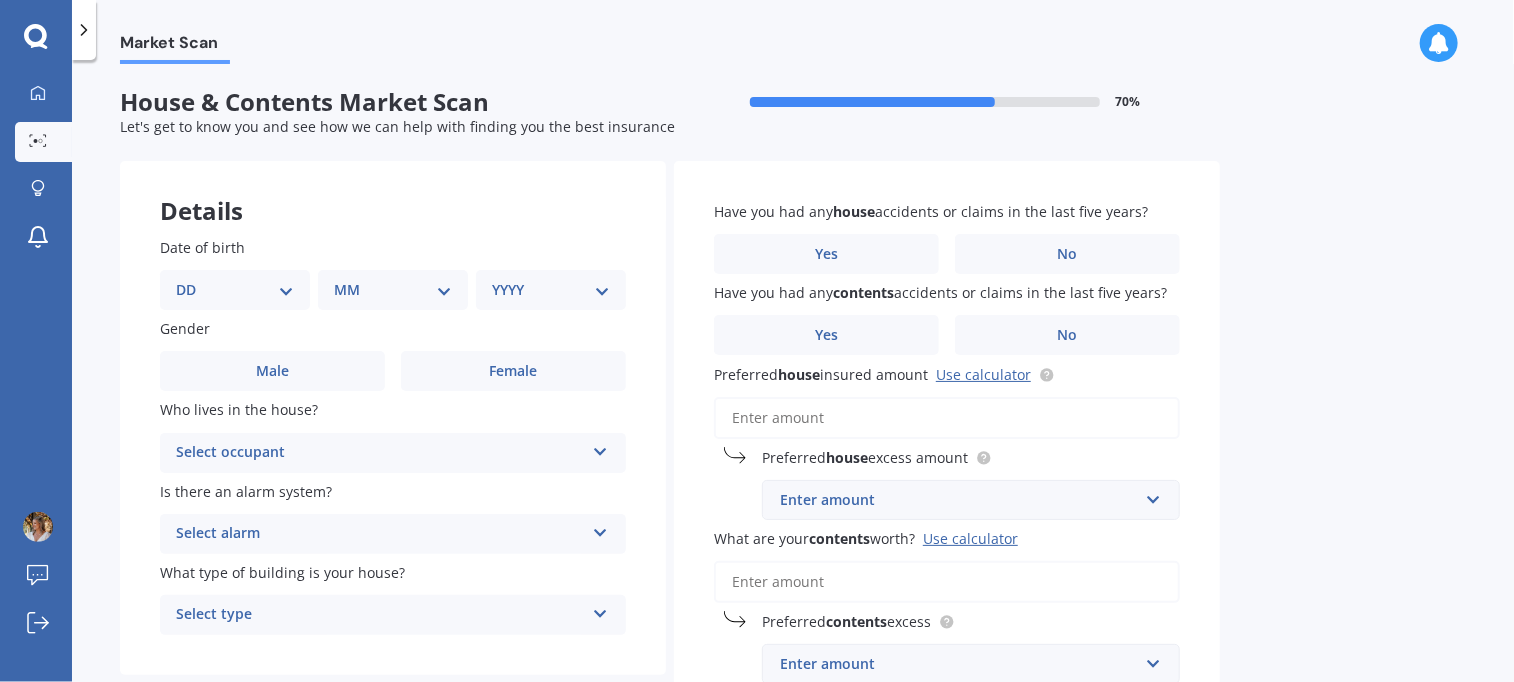 select on "15" 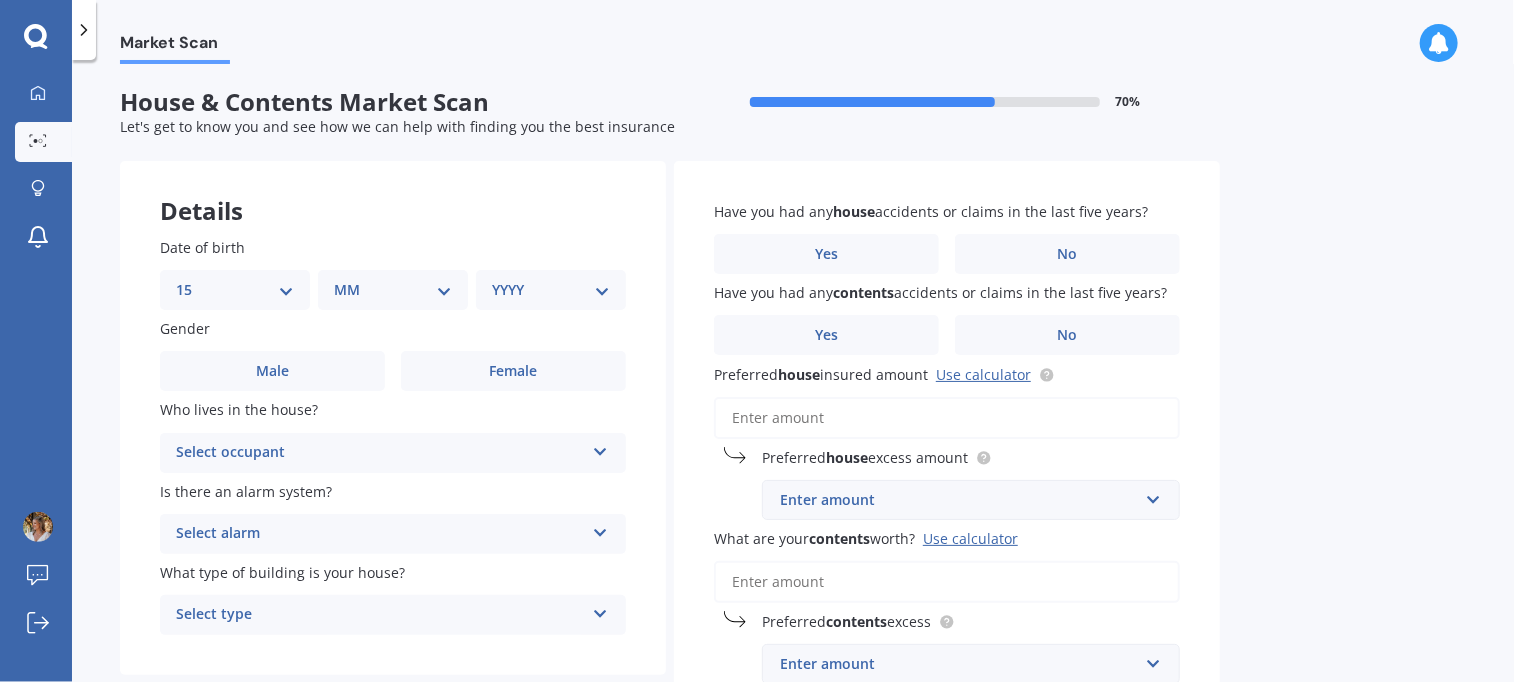 click on "DD 01 02 03 04 05 06 07 08 09 10 11 12 13 14 15 16 17 18 19 20 21 22 23 24 25 26 27 28 29 30 31" at bounding box center [235, 290] 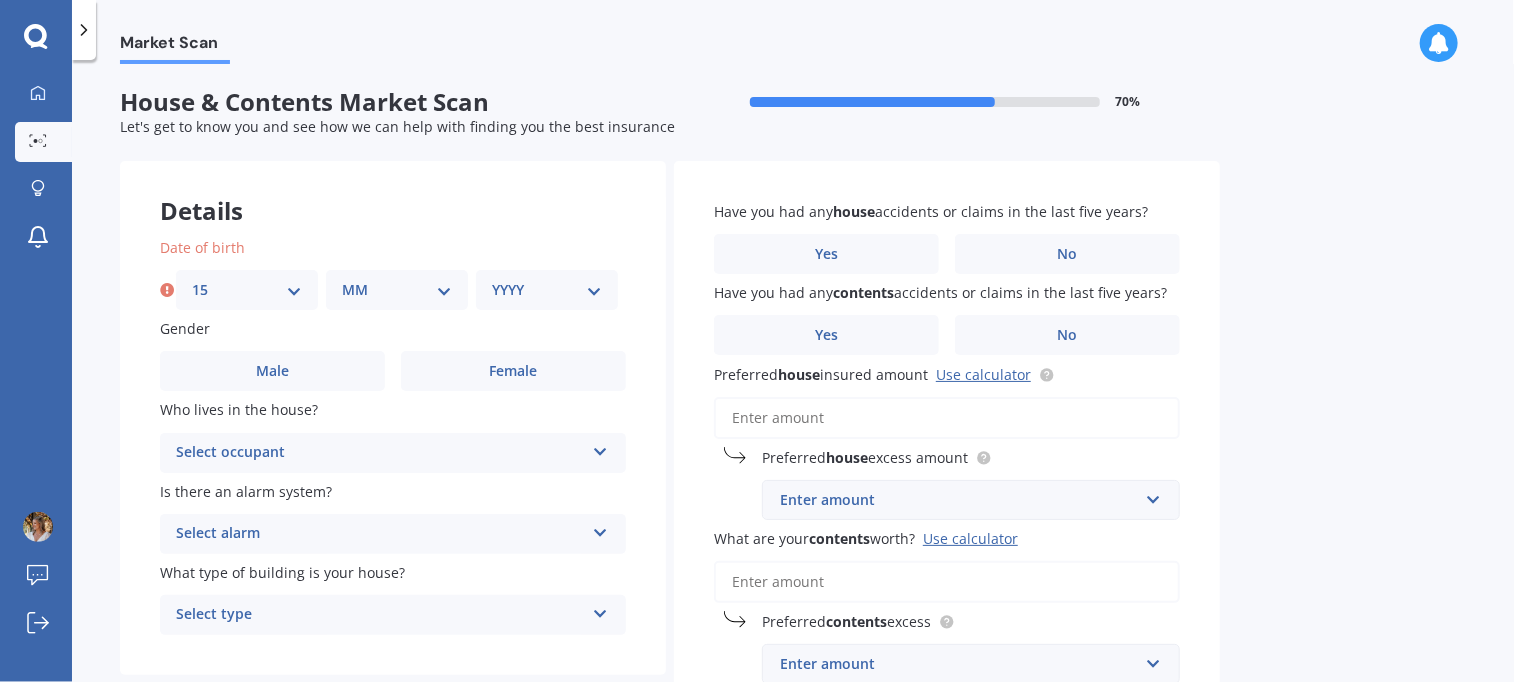 click on "MM 01 02 03 04 05 06 07 08 09 10 11 12" at bounding box center (397, 290) 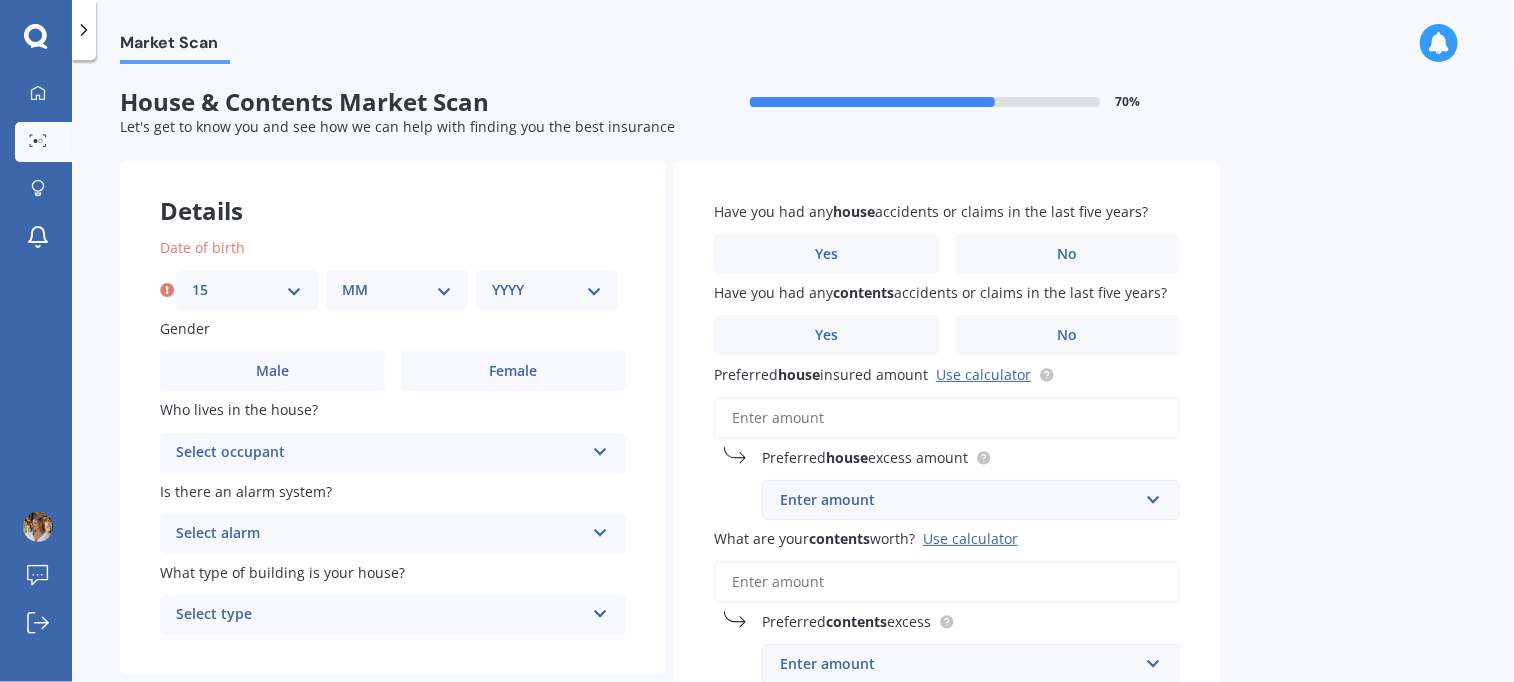 select on "06" 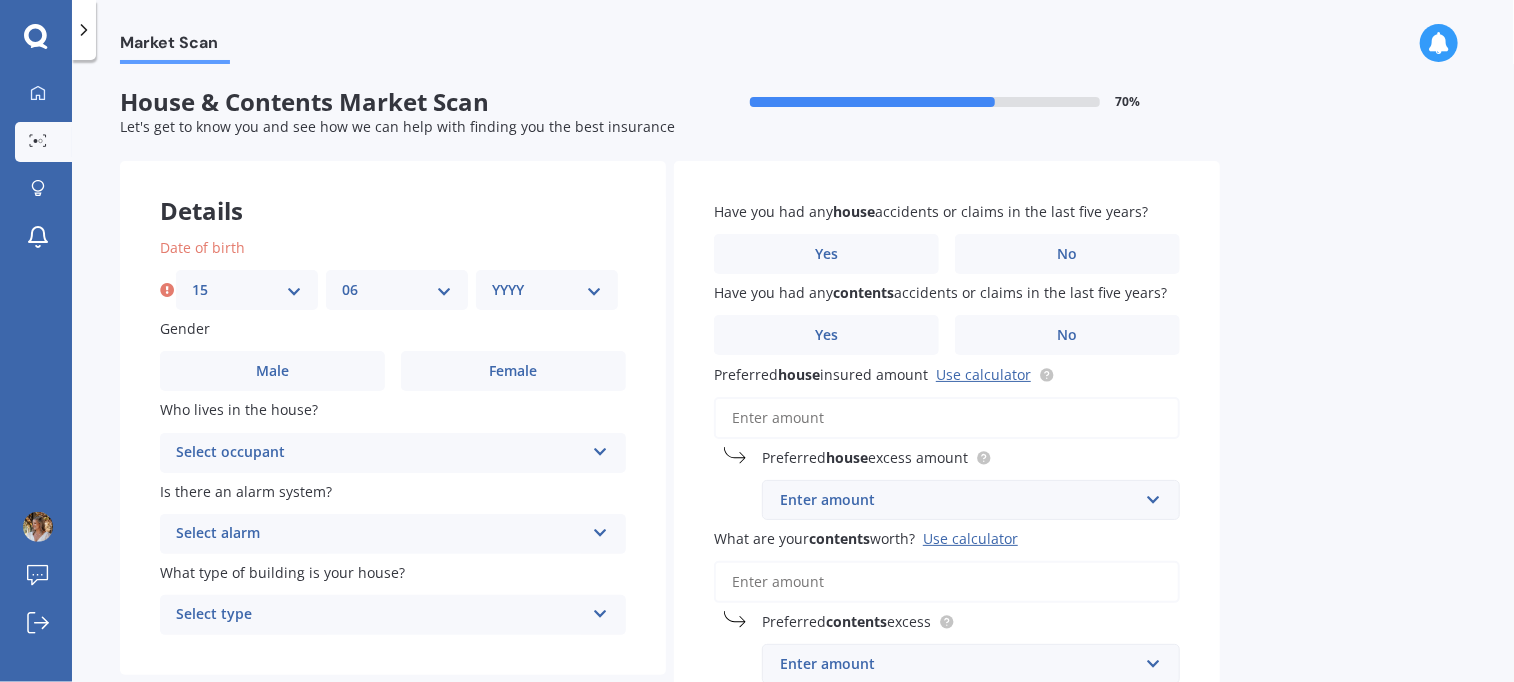 click on "MM 01 02 03 04 05 06 07 08 09 10 11 12" at bounding box center [397, 290] 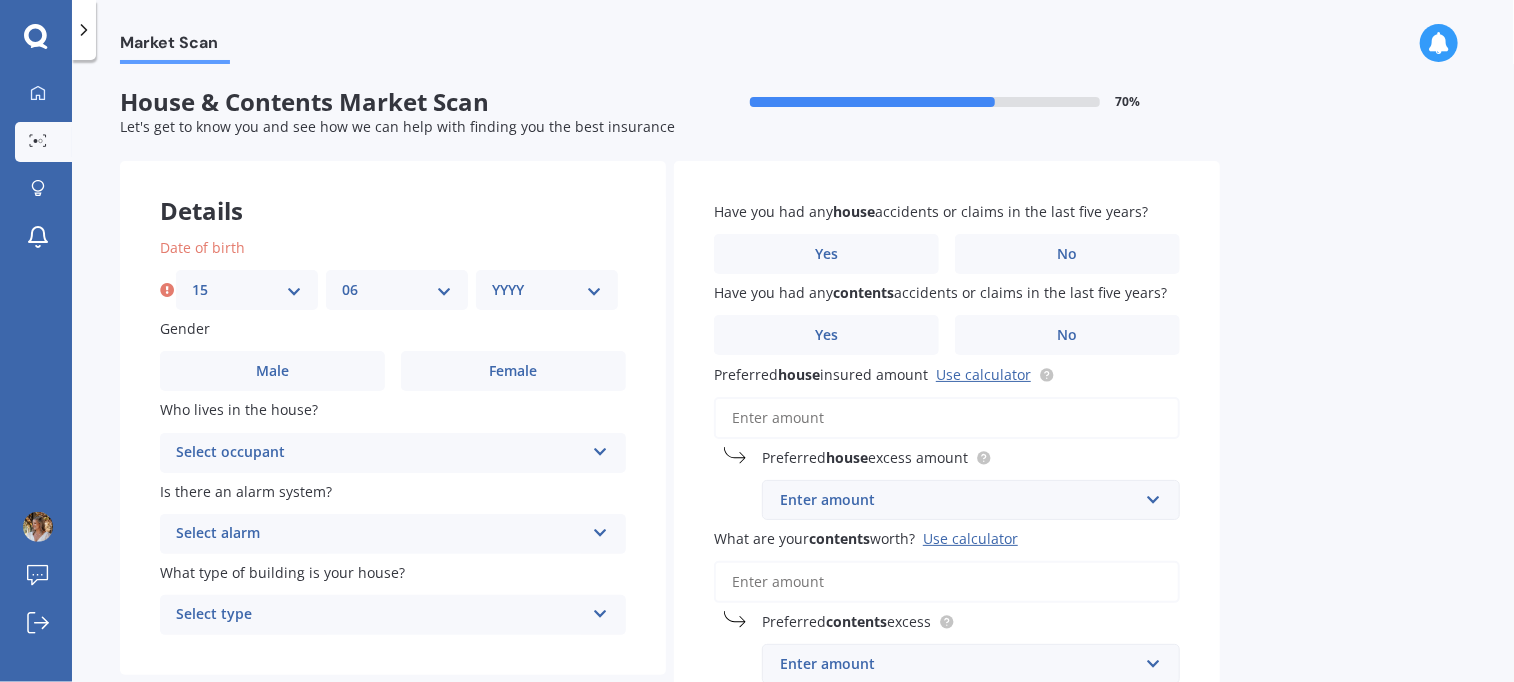 click on "YYYY 2009 2008 2007 2006 2005 2004 2003 2002 2001 2000 1999 1998 1997 1996 1995 1994 1993 1992 1991 1990 1989 1988 1987 1986 1985 1984 1983 1982 1981 1980 1979 1978 1977 1976 1975 1974 1973 1972 1971 1970 1969 1968 1967 1966 1965 1964 1963 1962 1961 1960 1959 1958 1957 1956 1955 1954 1953 1952 1951 1950 1949 1948 1947 1946 1945 1944 1943 1942 1941 1940 1939 1938 1937 1936 1935 1934 1933 1932 1931 1930 1929 1928 1927 1926 1925 1924 1923 1922 1921 1920 1919 1918 1917 1916 1915 1914 1913 1912 1911 1910" at bounding box center [547, 290] 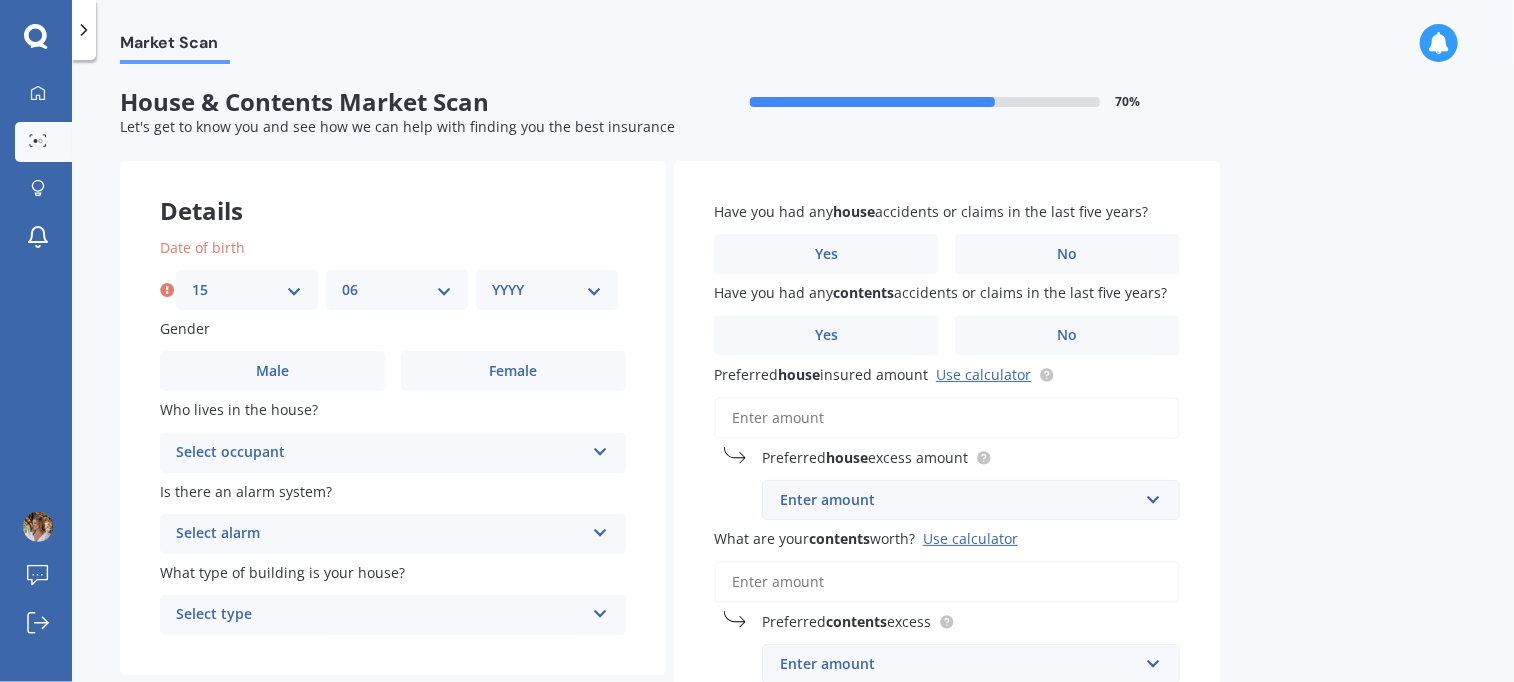 select on "1986" 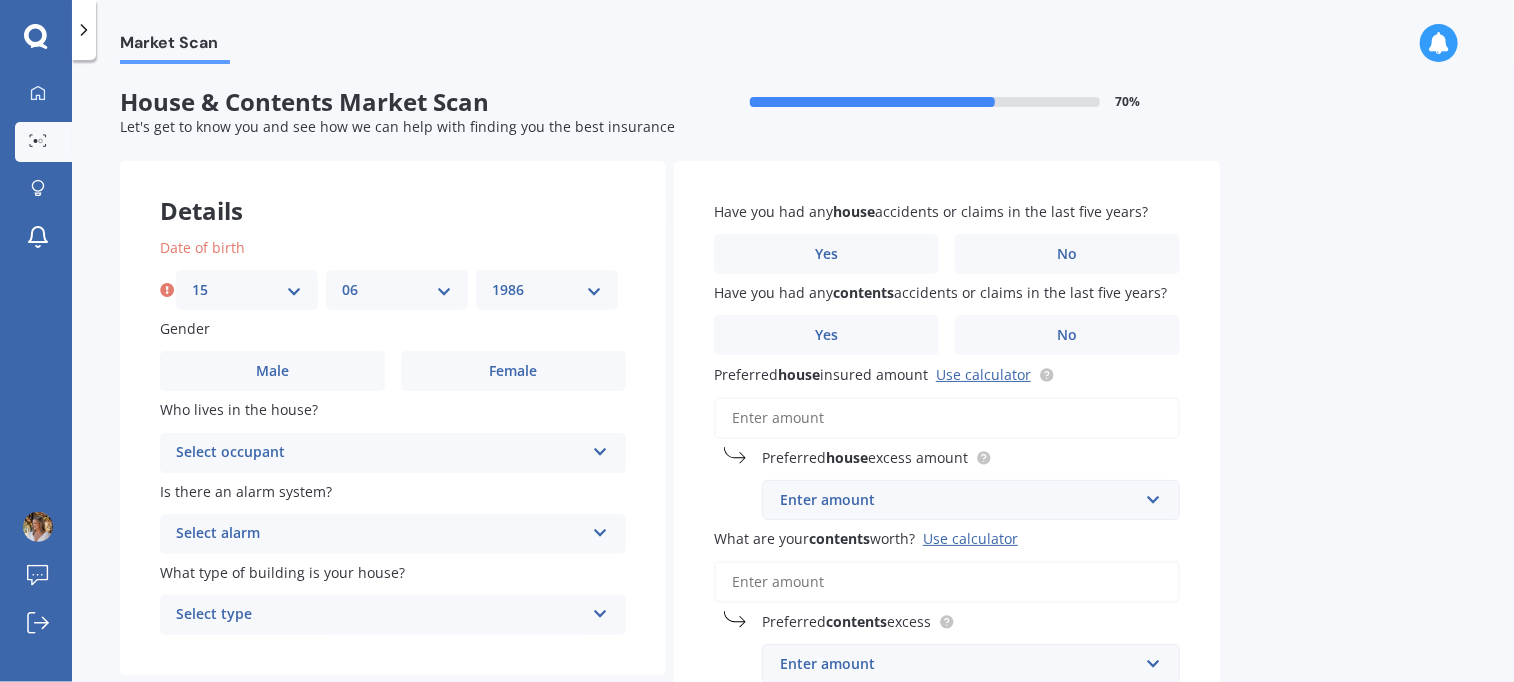 click on "YYYY 2009 2008 2007 2006 2005 2004 2003 2002 2001 2000 1999 1998 1997 1996 1995 1994 1993 1992 1991 1990 1989 1988 1987 1986 1985 1984 1983 1982 1981 1980 1979 1978 1977 1976 1975 1974 1973 1972 1971 1970 1969 1968 1967 1966 1965 1964 1963 1962 1961 1960 1959 1958 1957 1956 1955 1954 1953 1952 1951 1950 1949 1948 1947 1946 1945 1944 1943 1942 1941 1940 1939 1938 1937 1936 1935 1934 1933 1932 1931 1930 1929 1928 1927 1926 1925 1924 1923 1922 1921 1920 1919 1918 1917 1916 1915 1914 1913 1912 1911 1910" at bounding box center [547, 290] 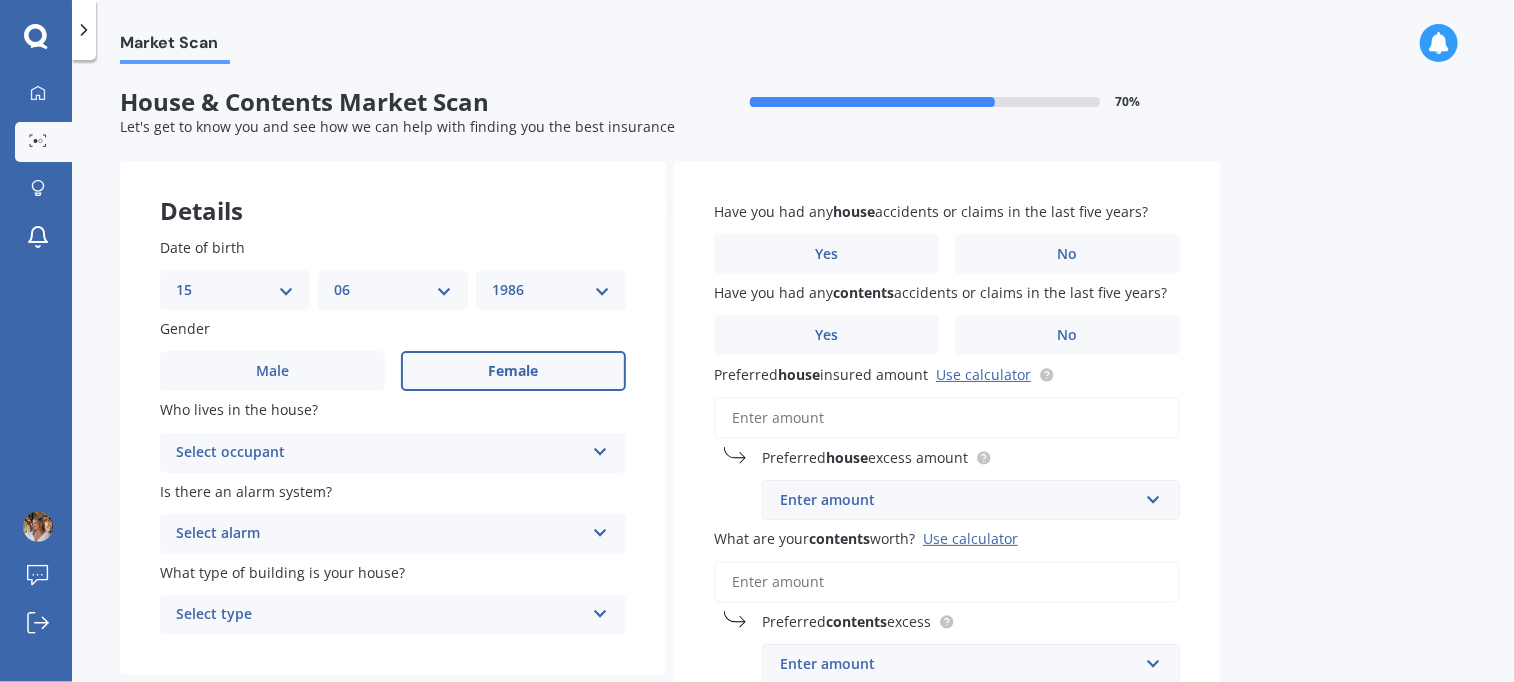 click on "Female" at bounding box center (513, 371) 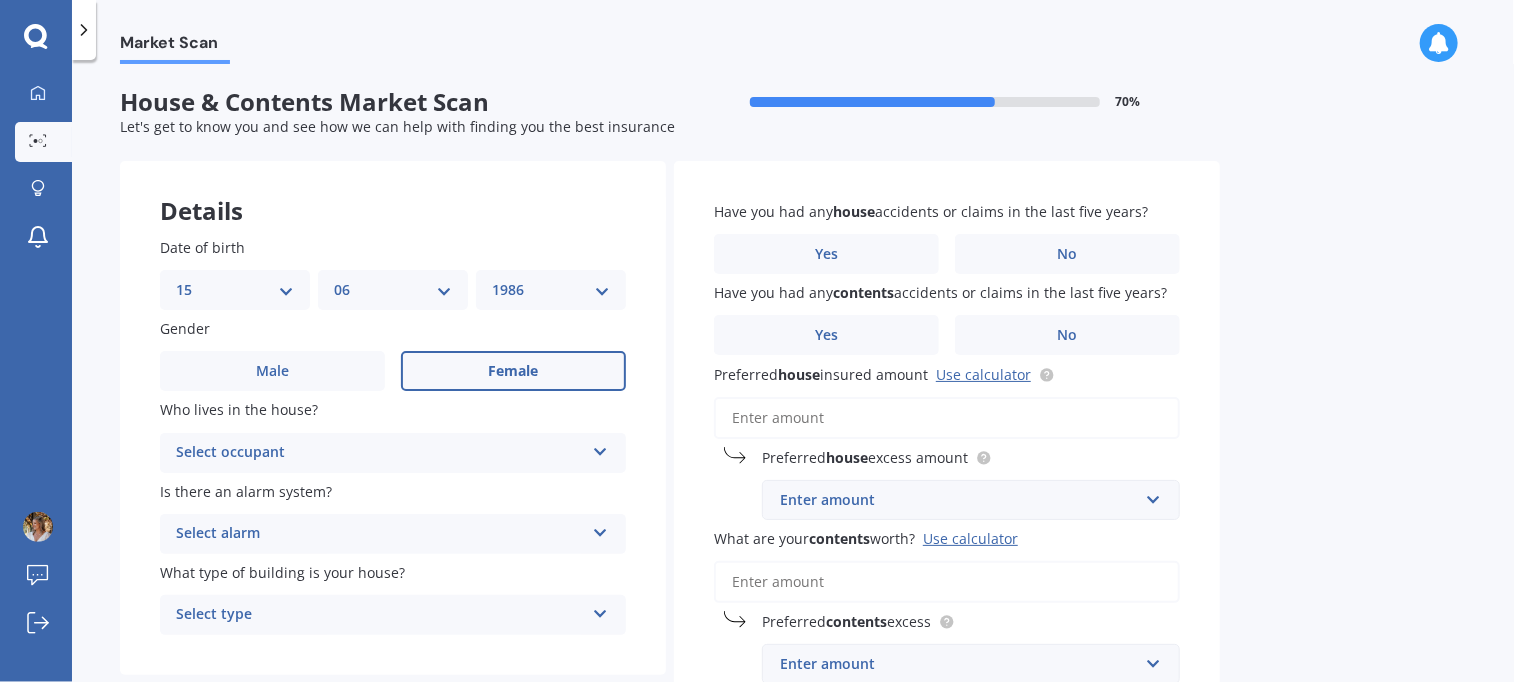 click on "Female" at bounding box center [0, 0] 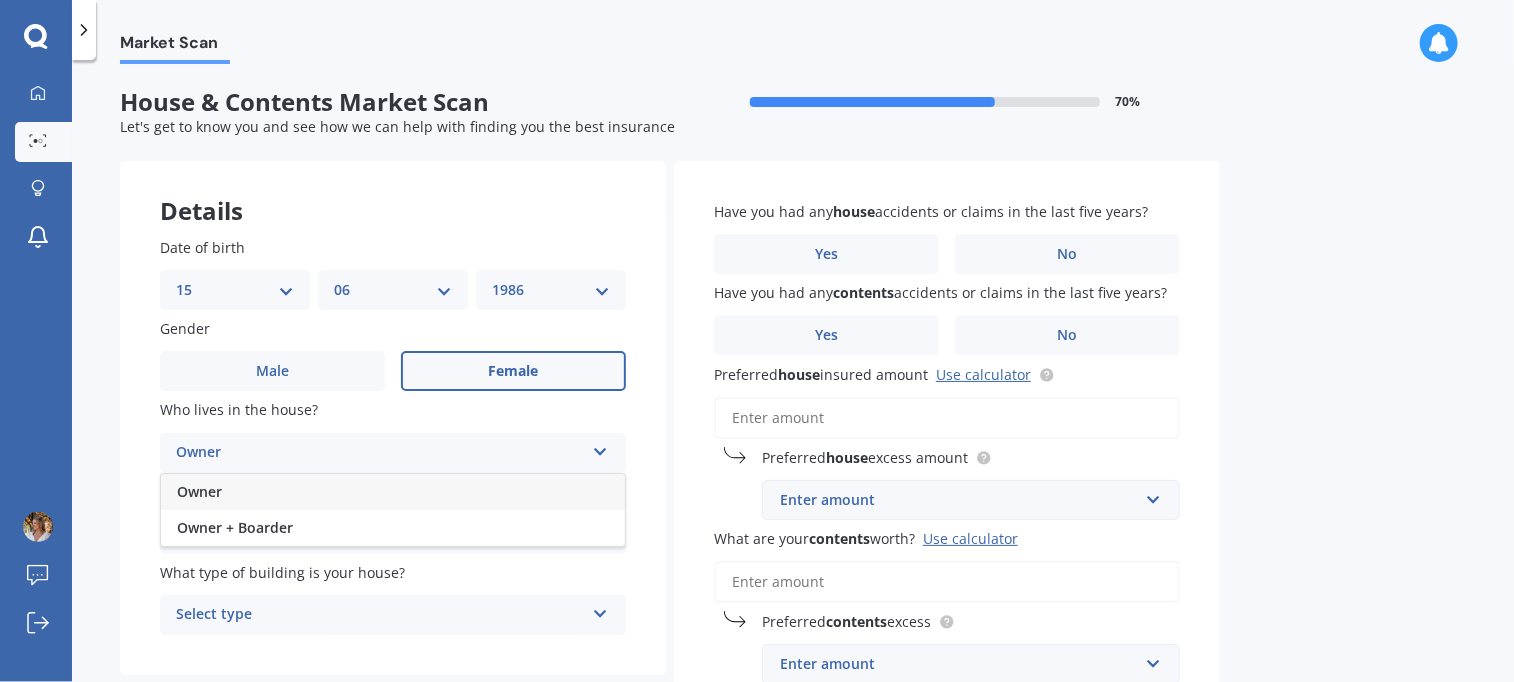 click on "Owner" at bounding box center (393, 492) 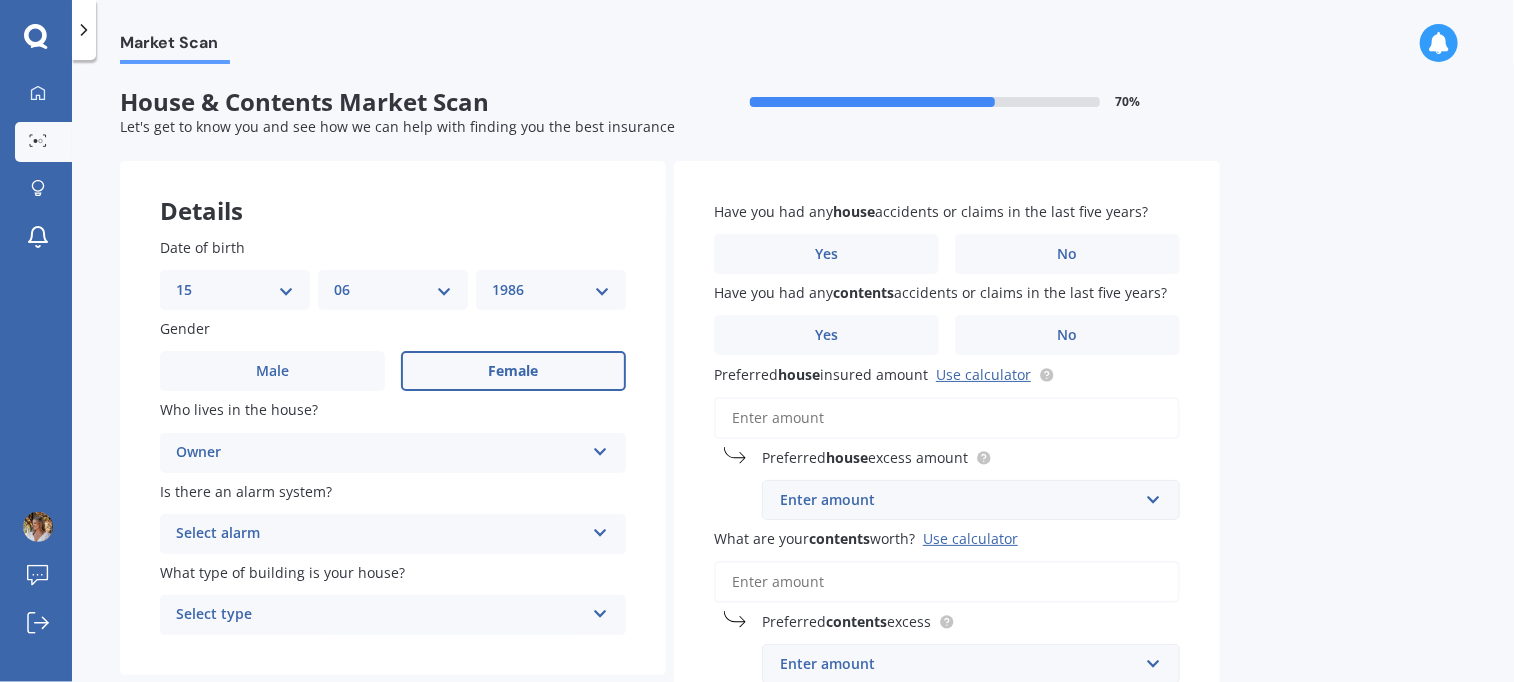 click on "Select alarm Yes, monitored Yes, not monitored No" at bounding box center [393, 534] 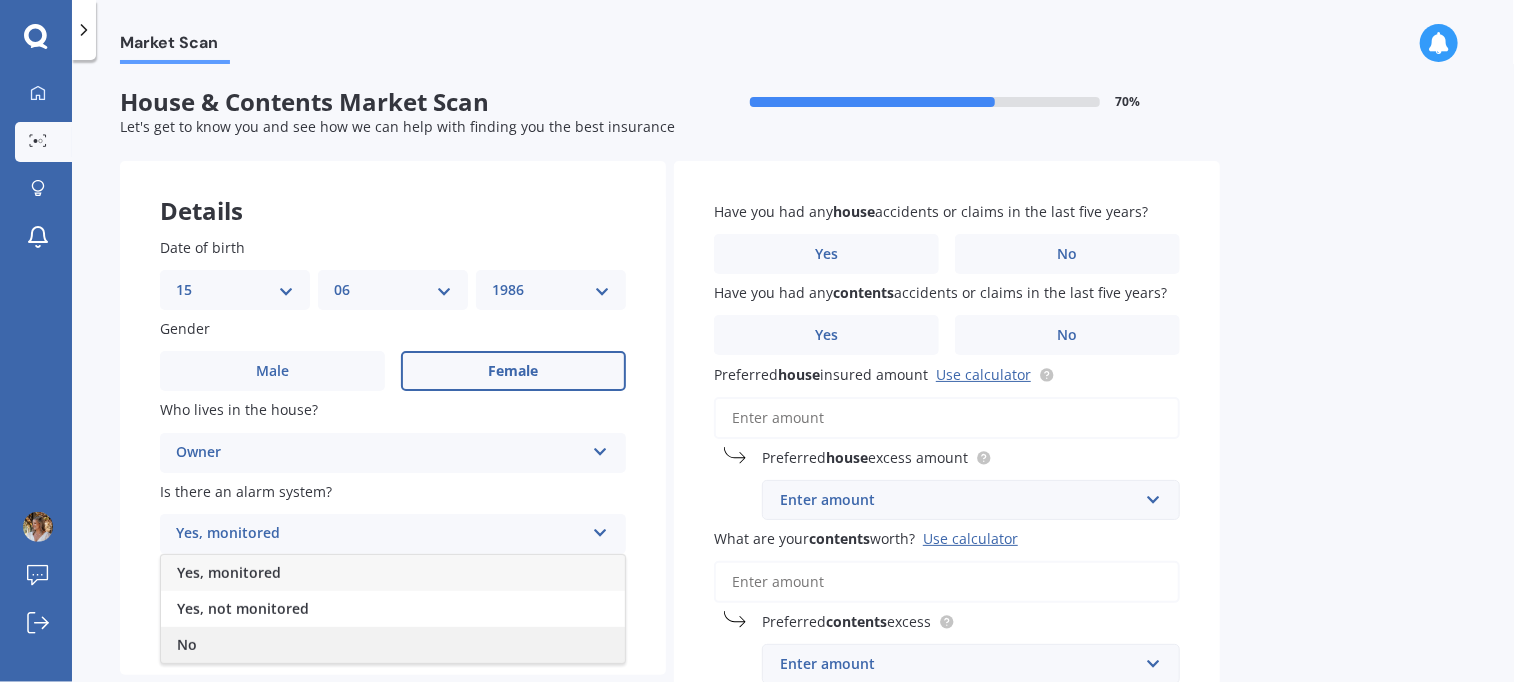 click on "No" at bounding box center (393, 645) 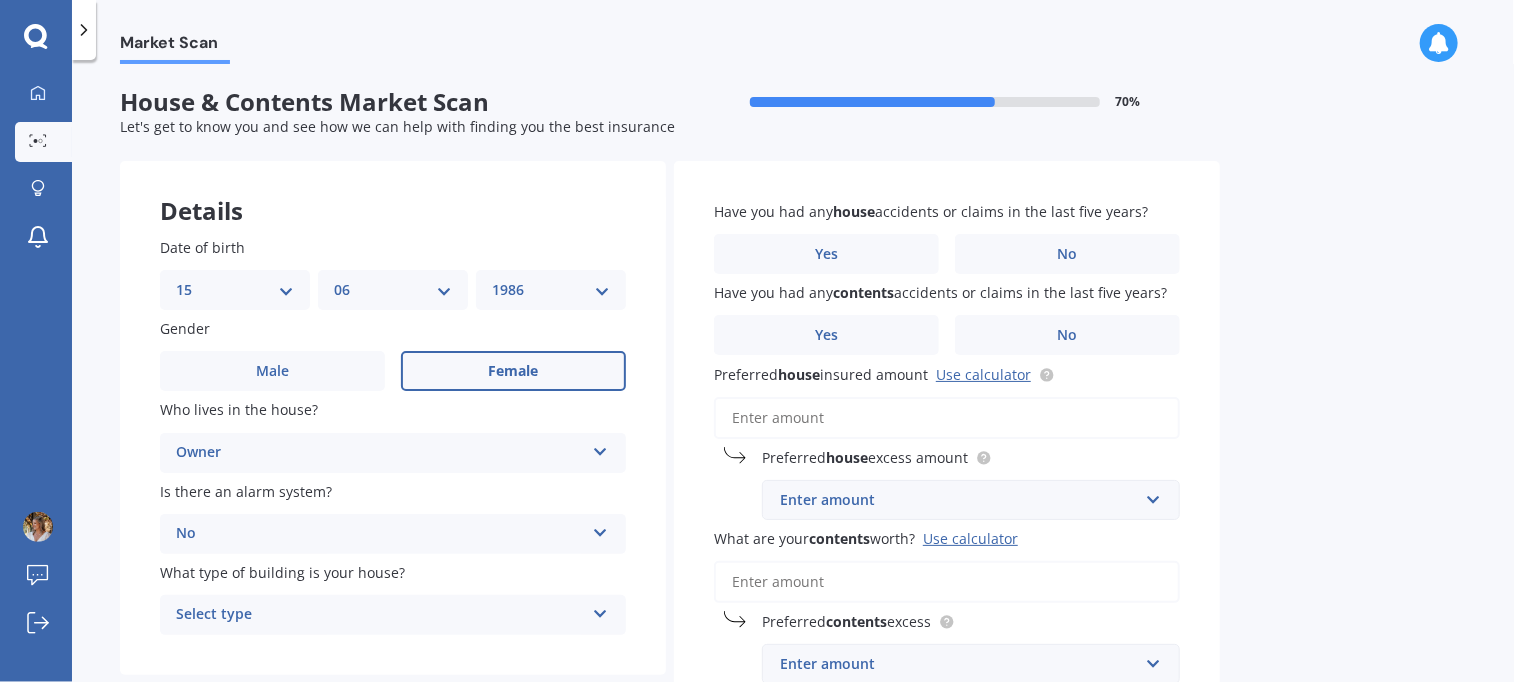 click on "Select type Freestanding Multi-unit (in a block of 6 or less) Multi-unit (in a block of 7-10)" at bounding box center [393, 615] 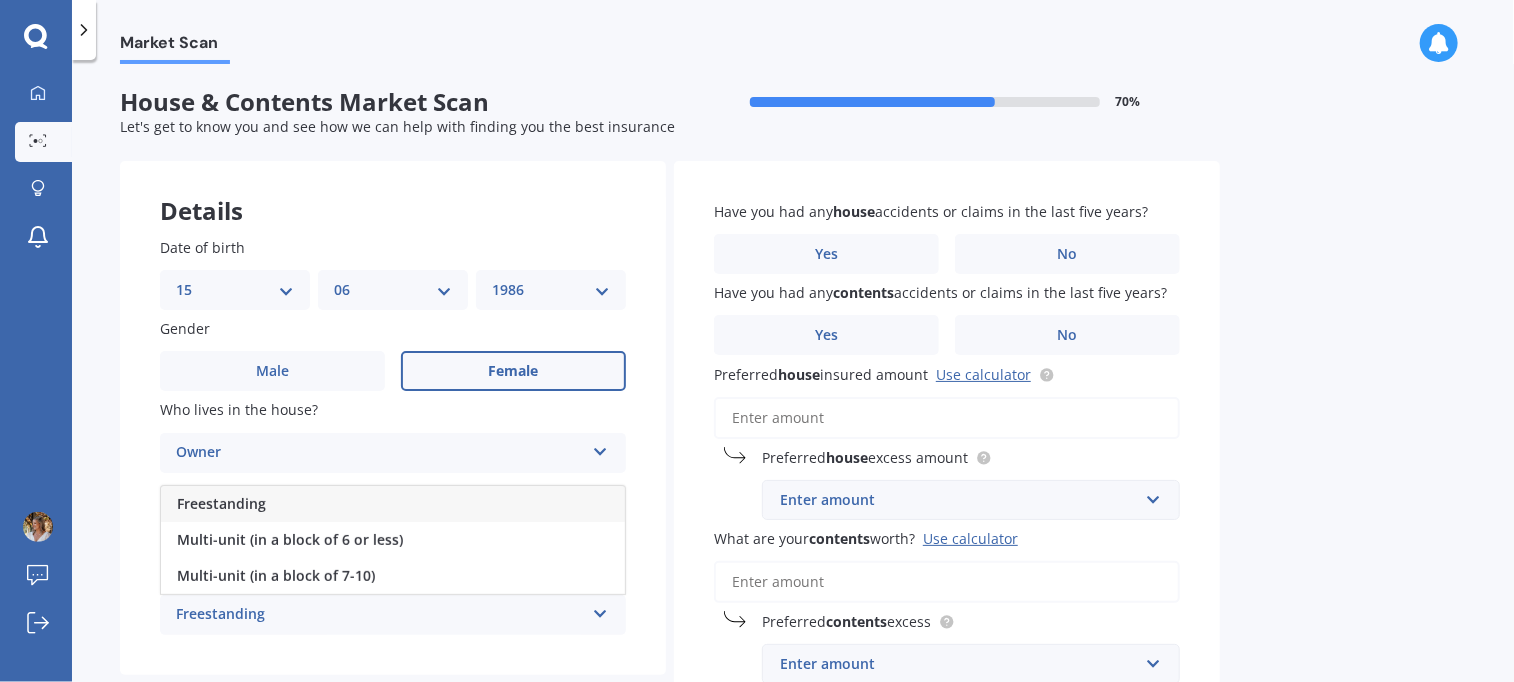click on "Freestanding" at bounding box center (393, 504) 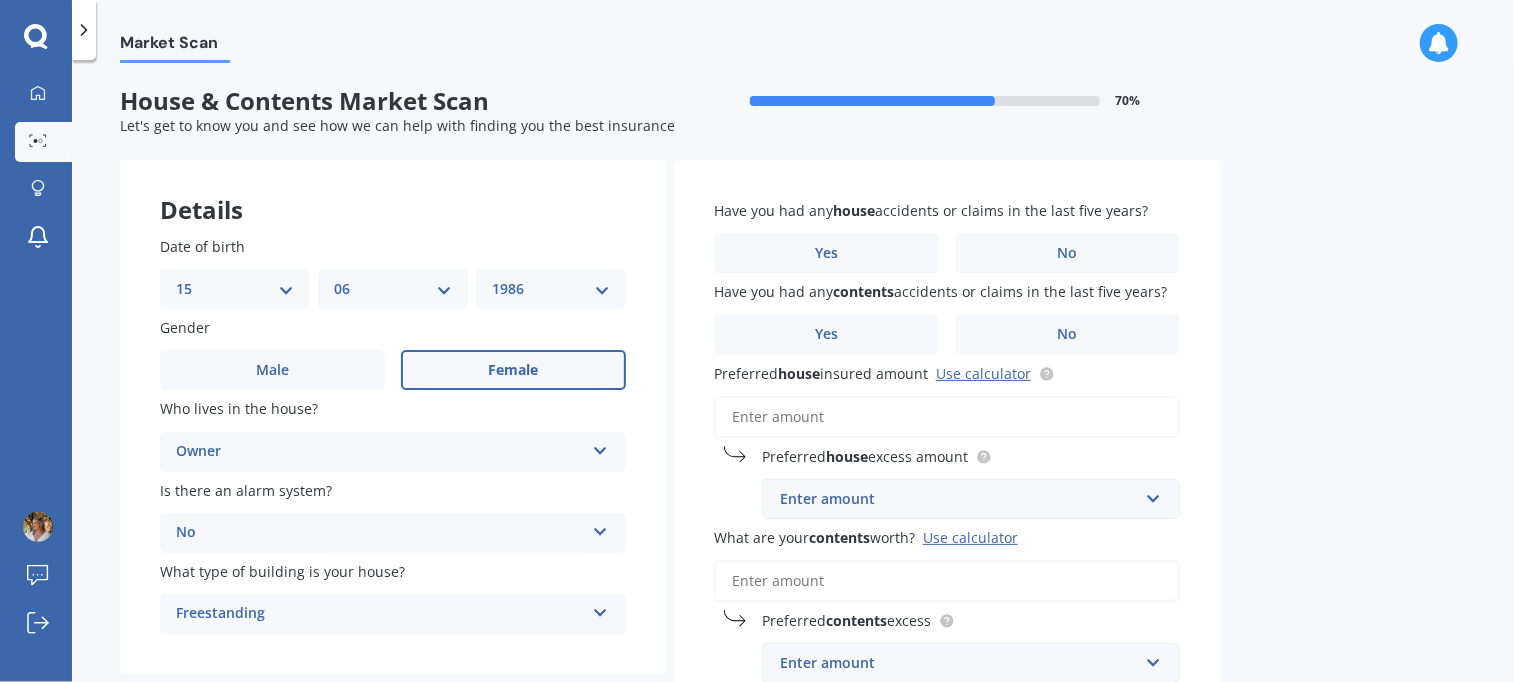 scroll, scrollTop: 0, scrollLeft: 0, axis: both 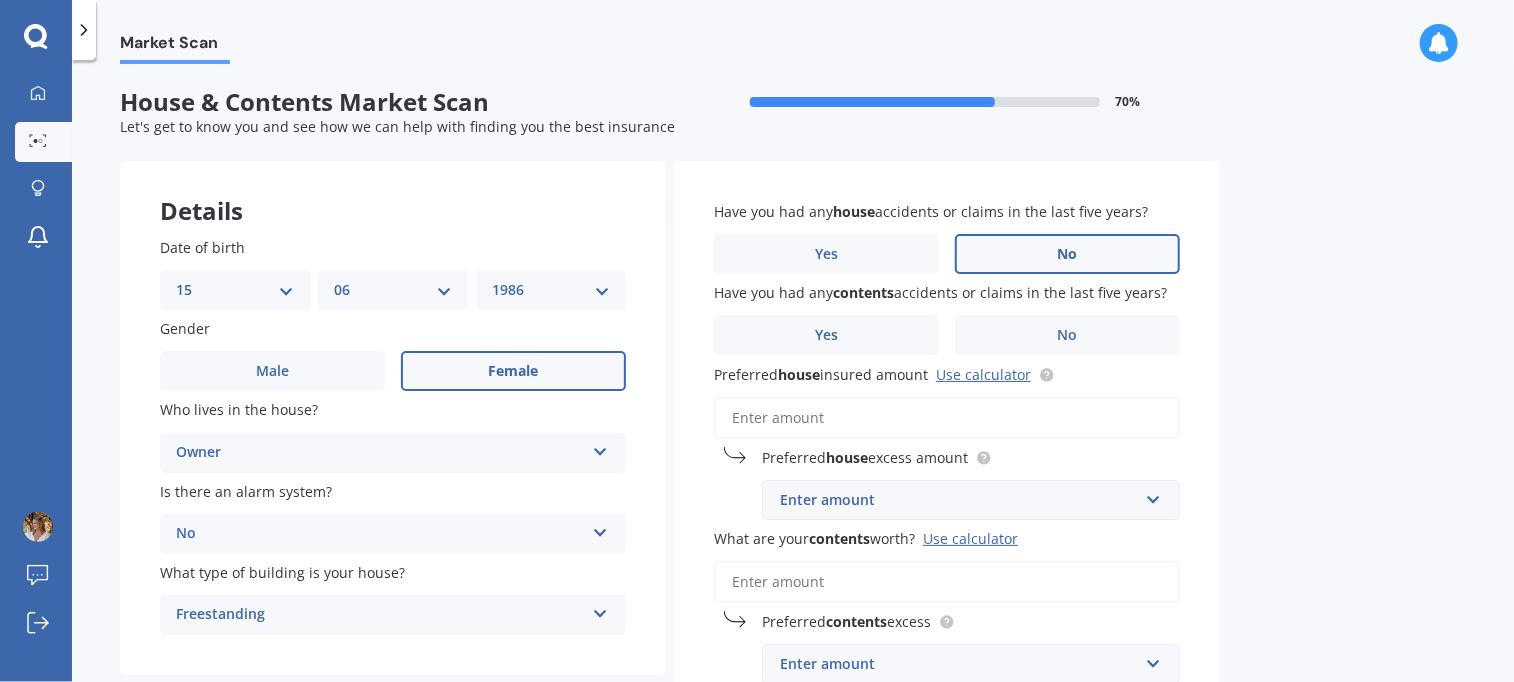 click on "No" at bounding box center (1067, 254) 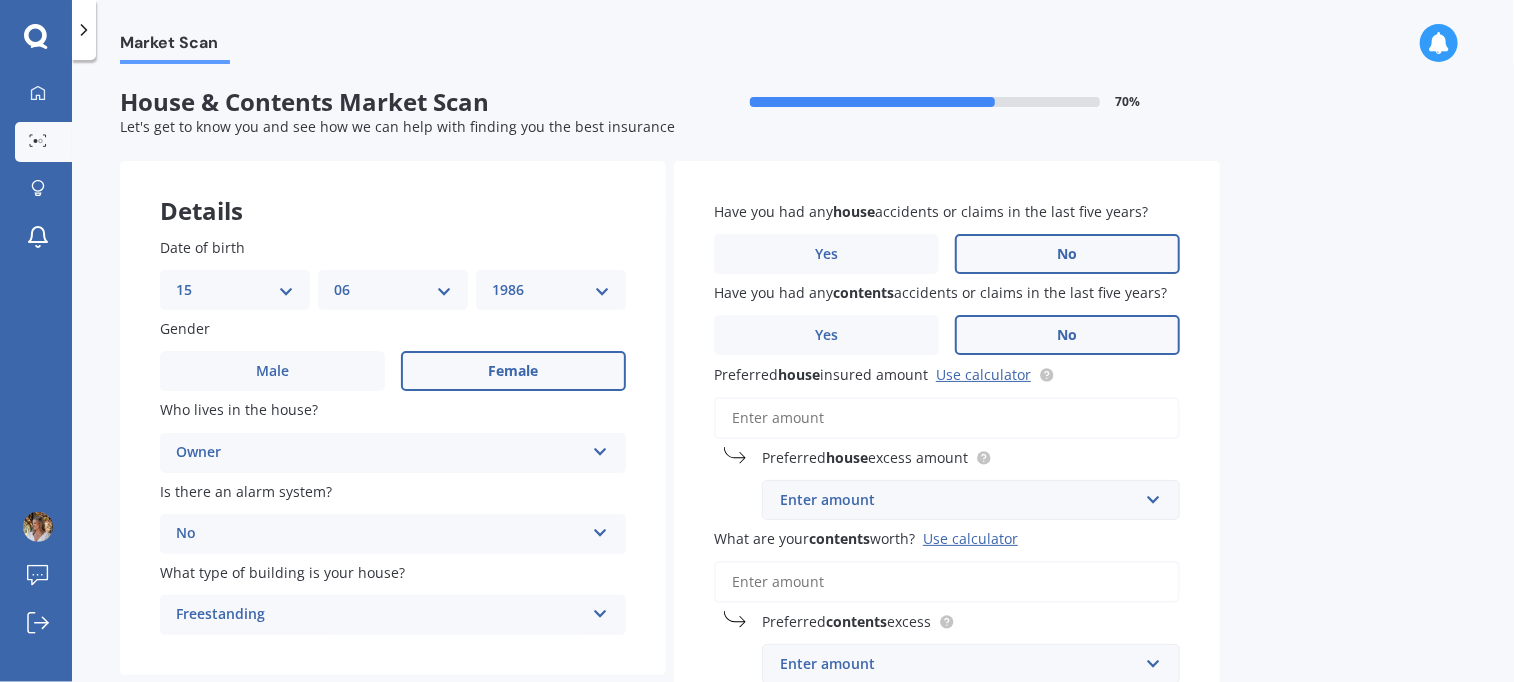 click on "No" at bounding box center [1067, 335] 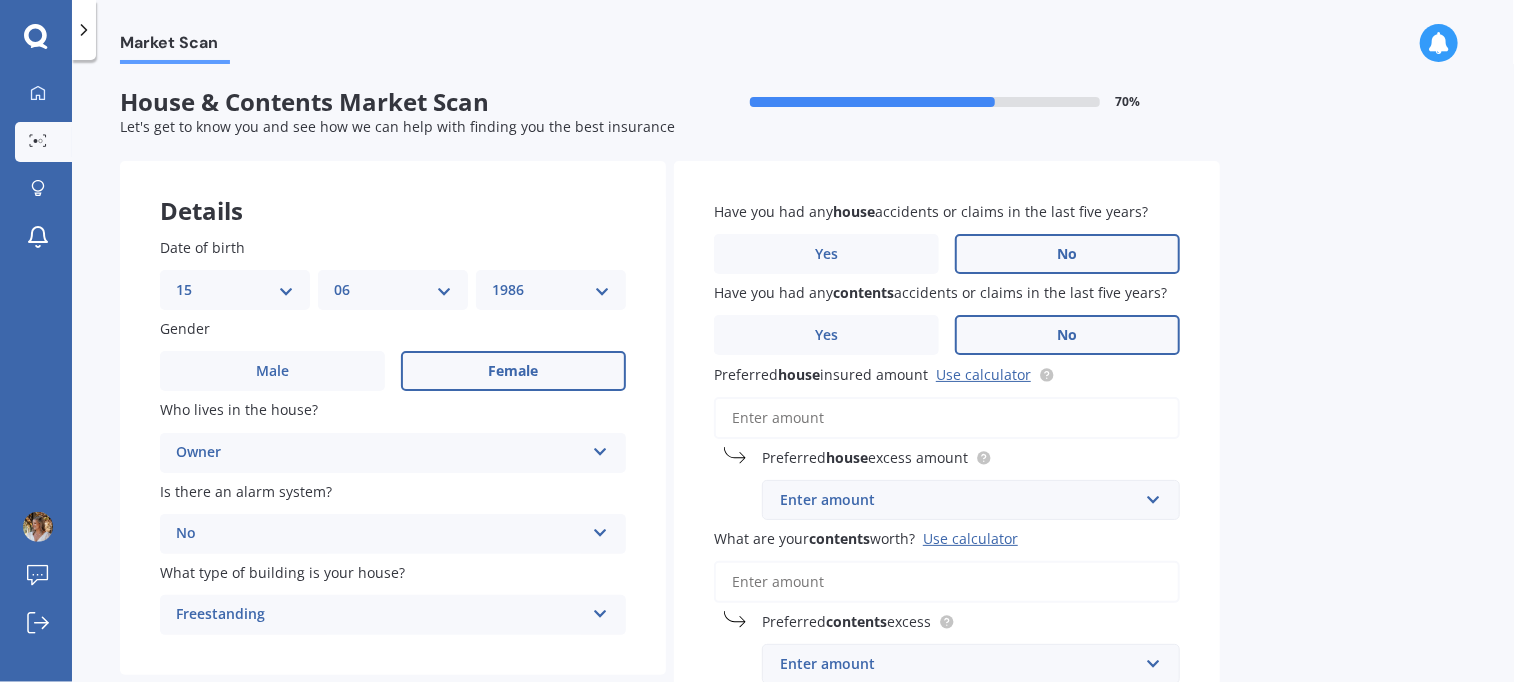 click on "No" at bounding box center (0, 0) 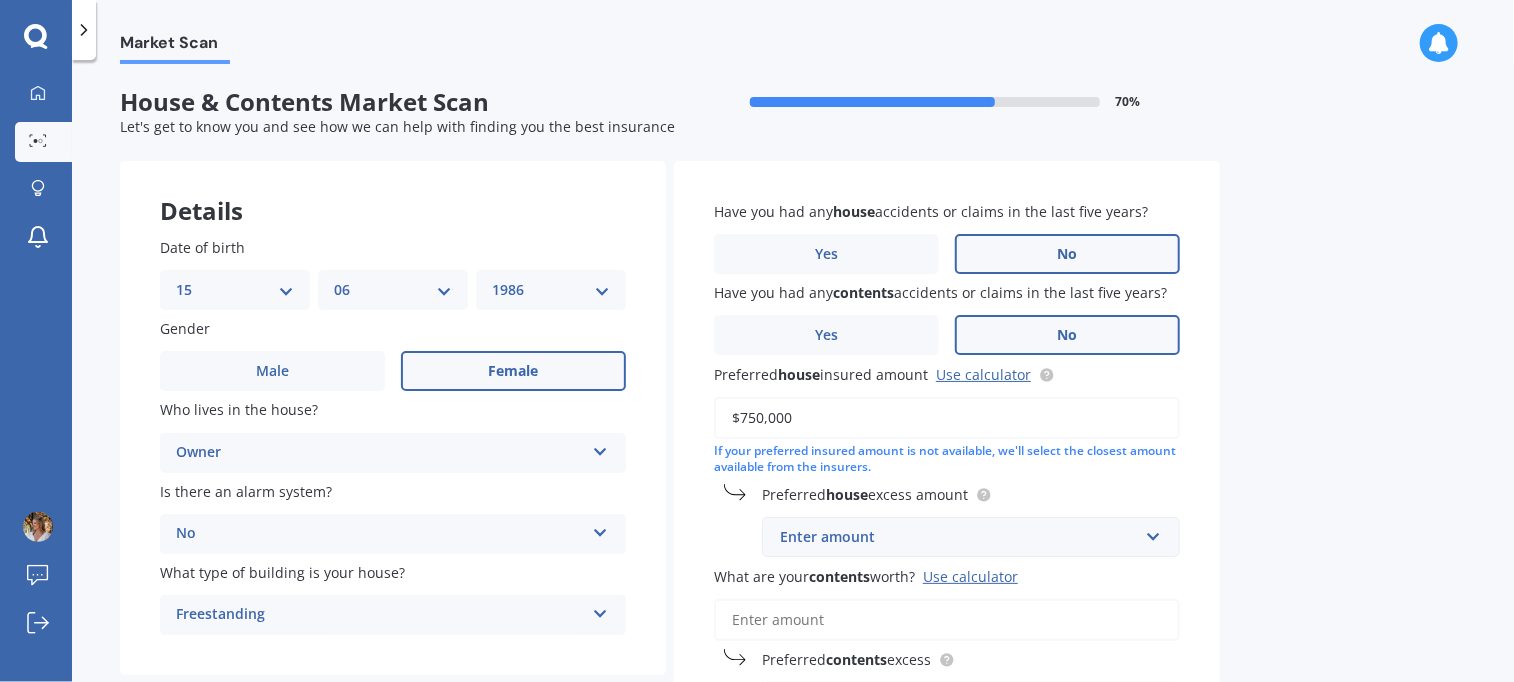 type on "$750,000" 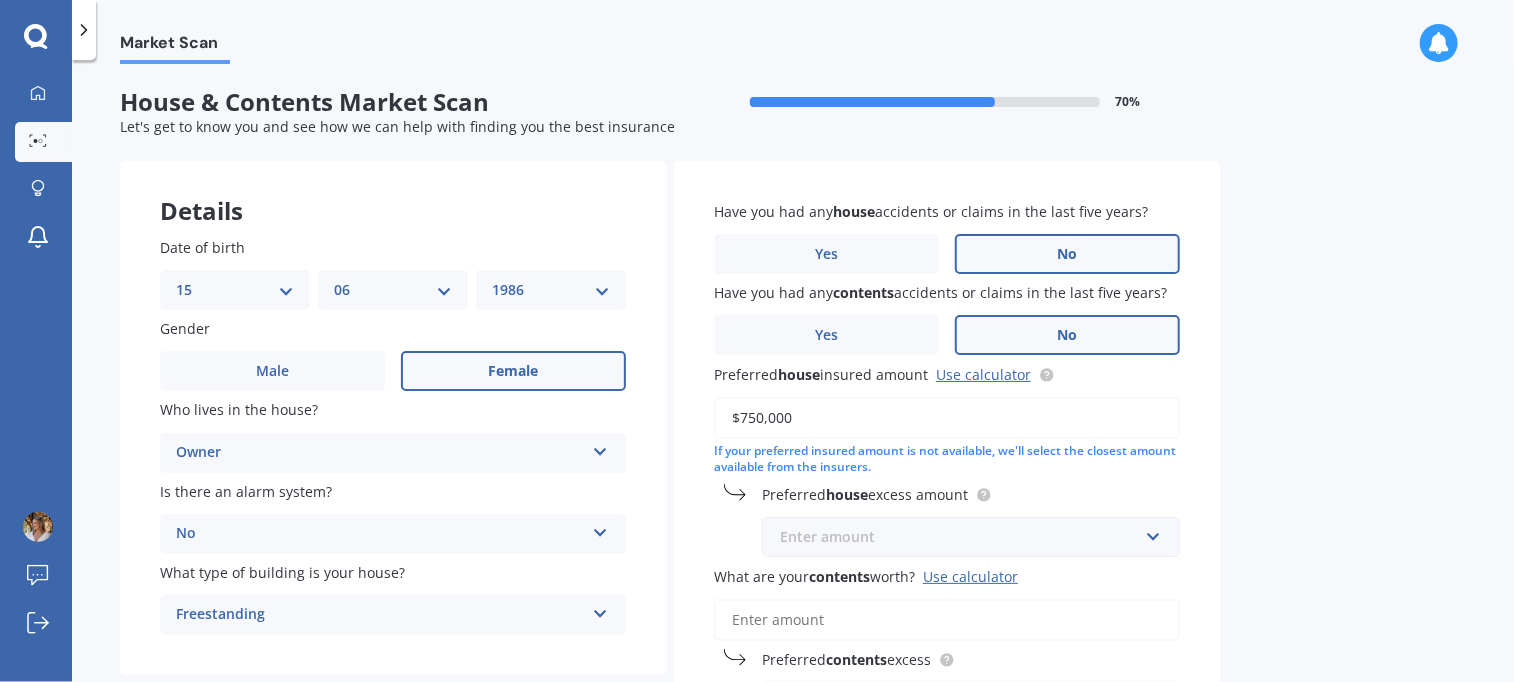 click at bounding box center (964, 537) 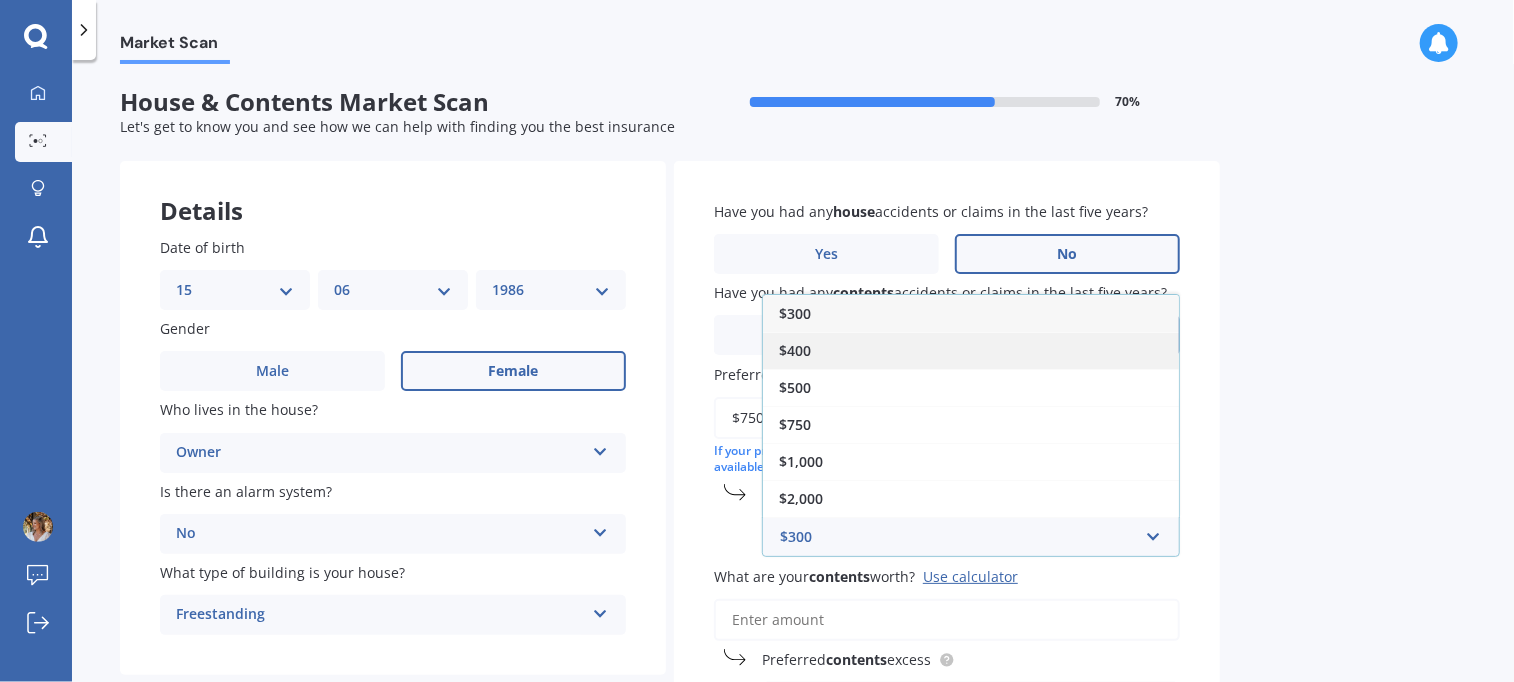 click on "$400" at bounding box center (971, 350) 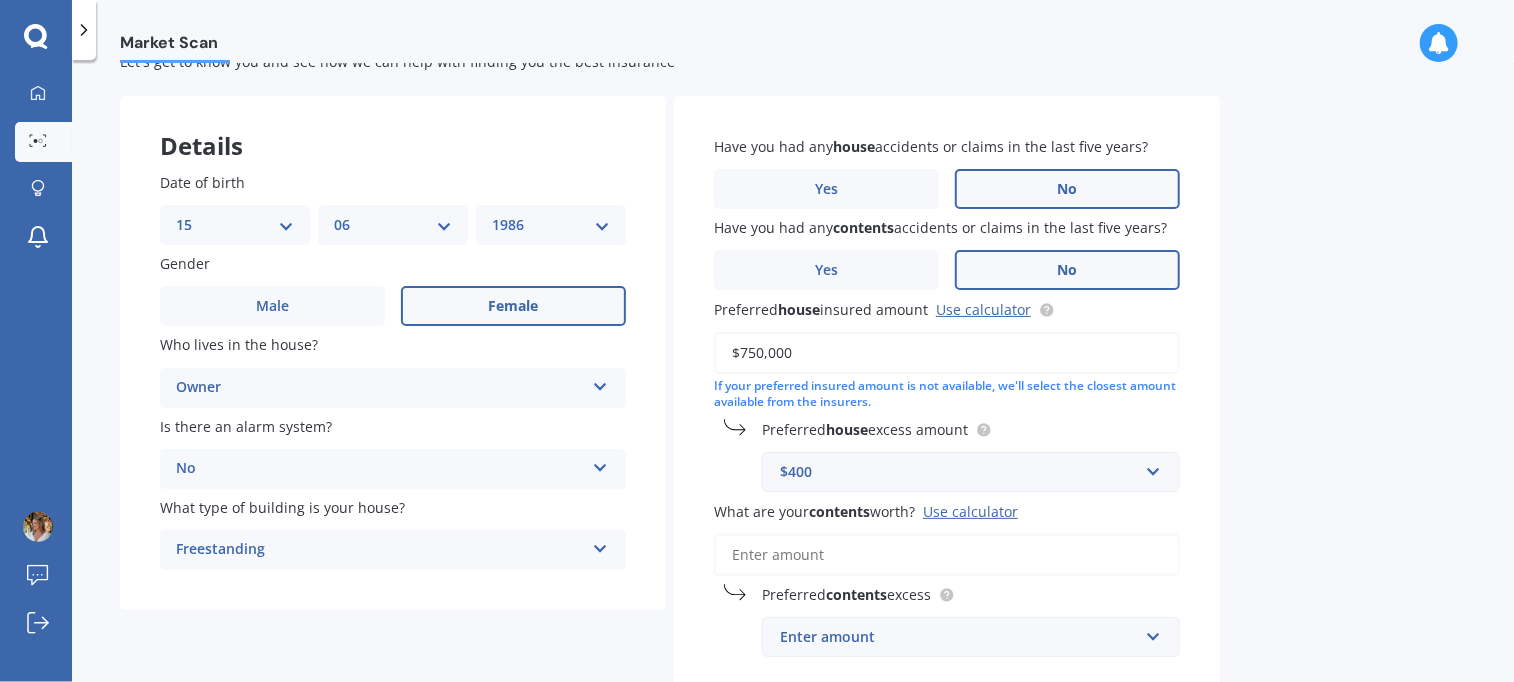 scroll, scrollTop: 100, scrollLeft: 0, axis: vertical 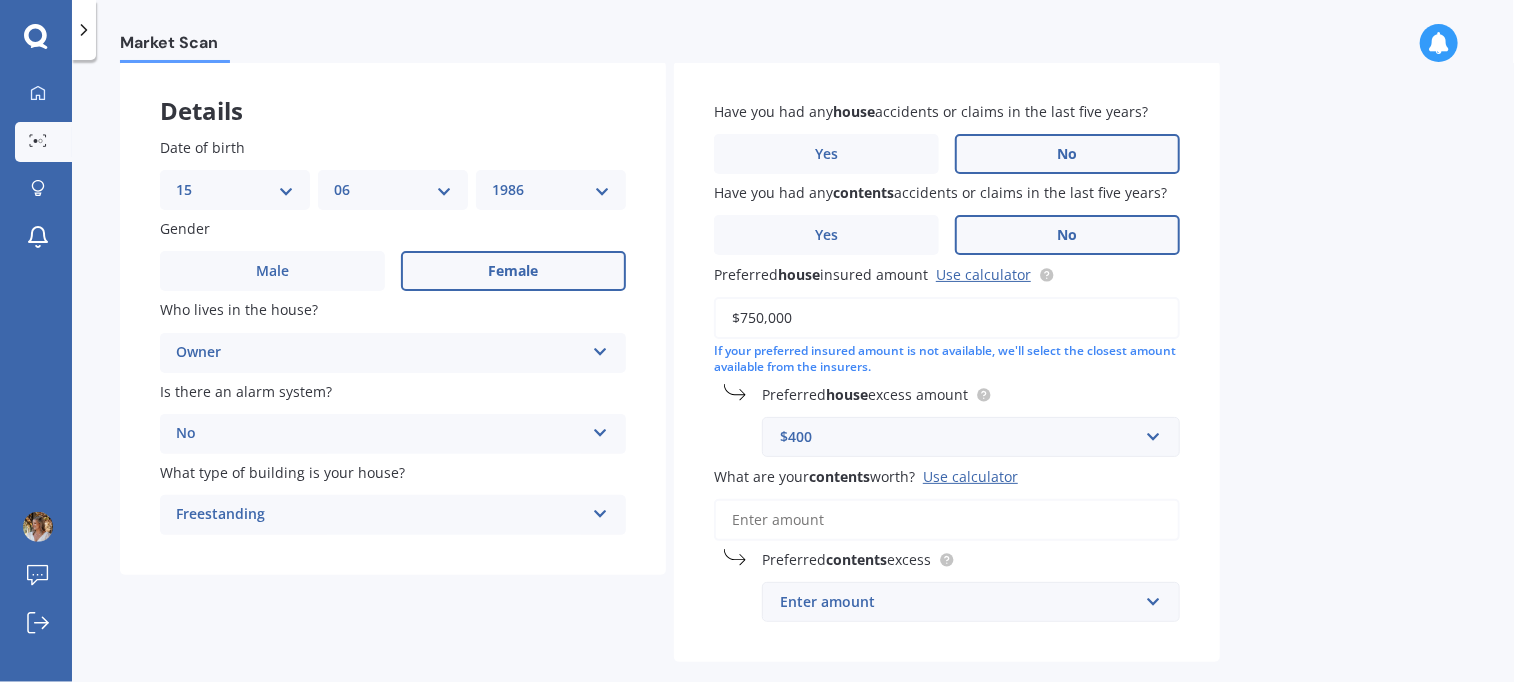 click on "What are your  contents  worth? Use calculator" at bounding box center (947, 520) 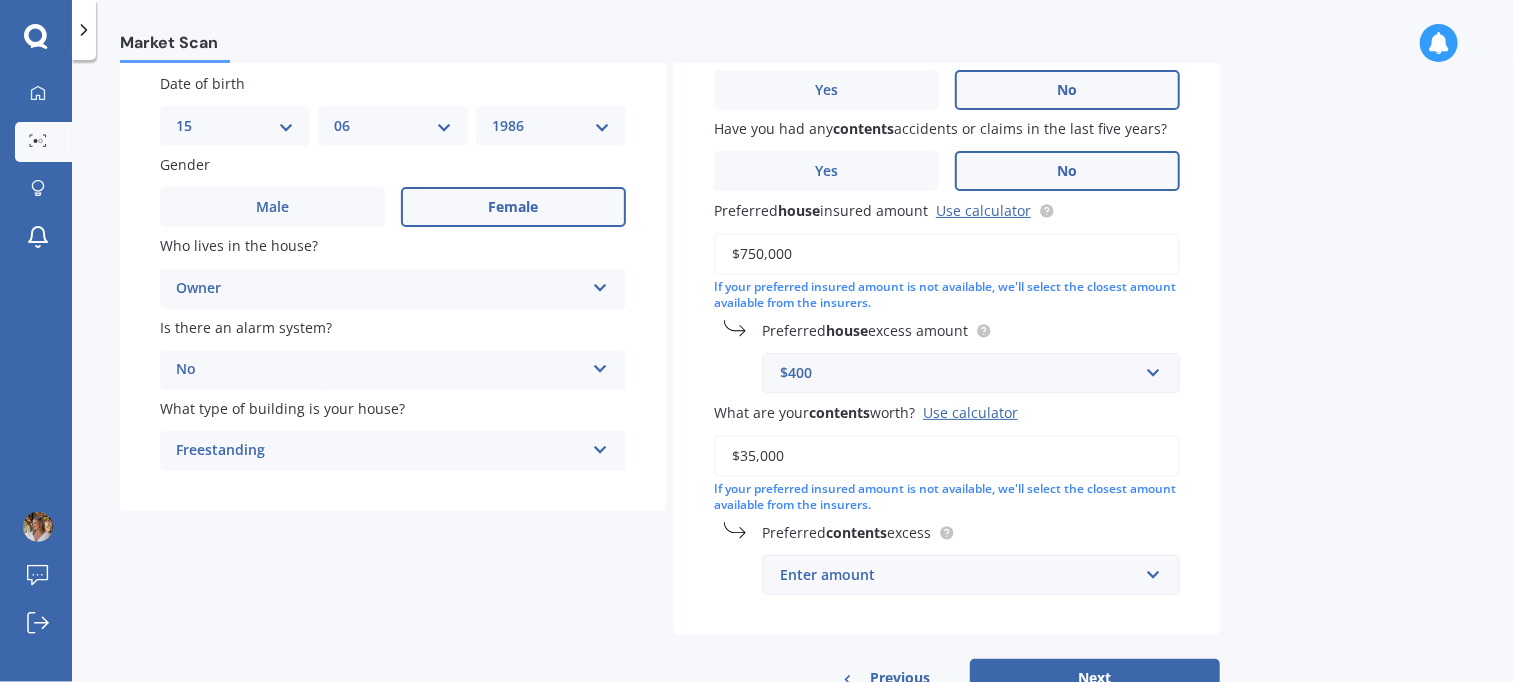 scroll, scrollTop: 230, scrollLeft: 0, axis: vertical 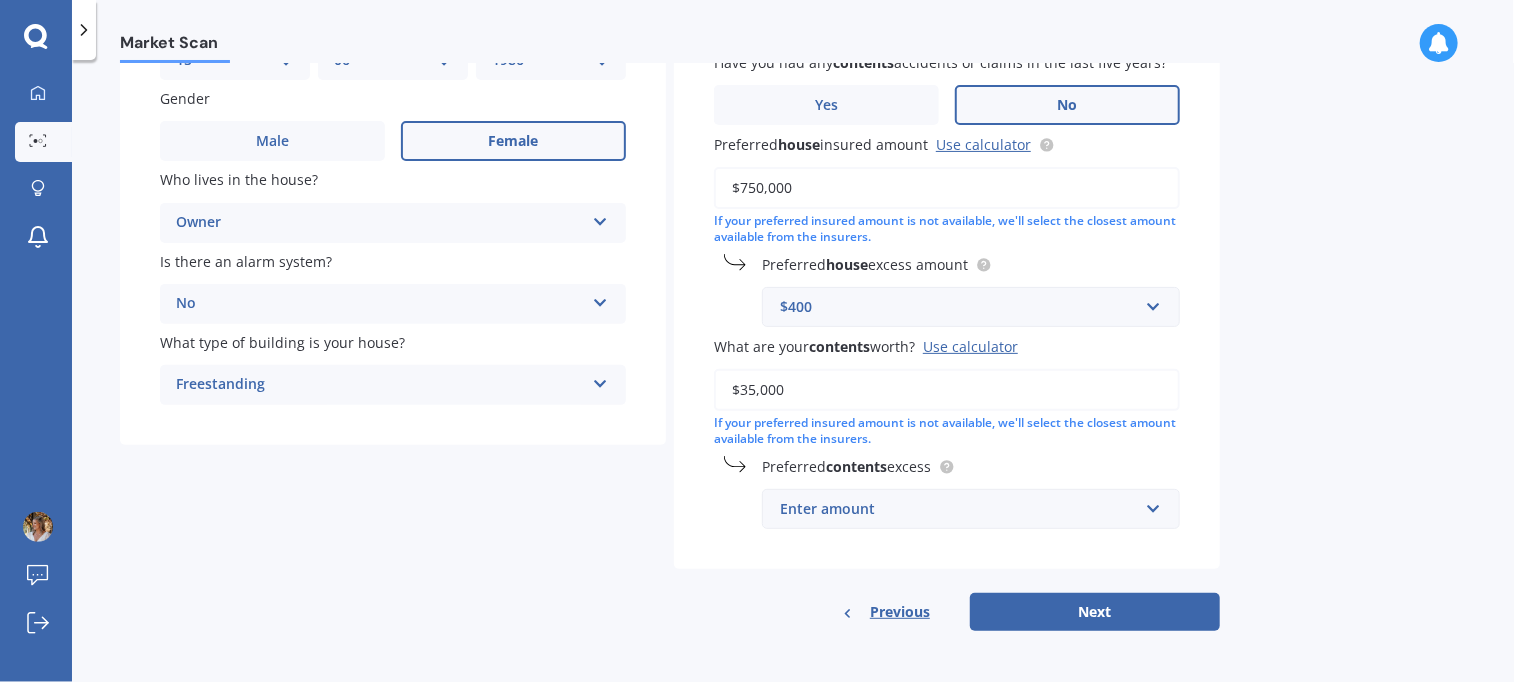 type on "$35,000" 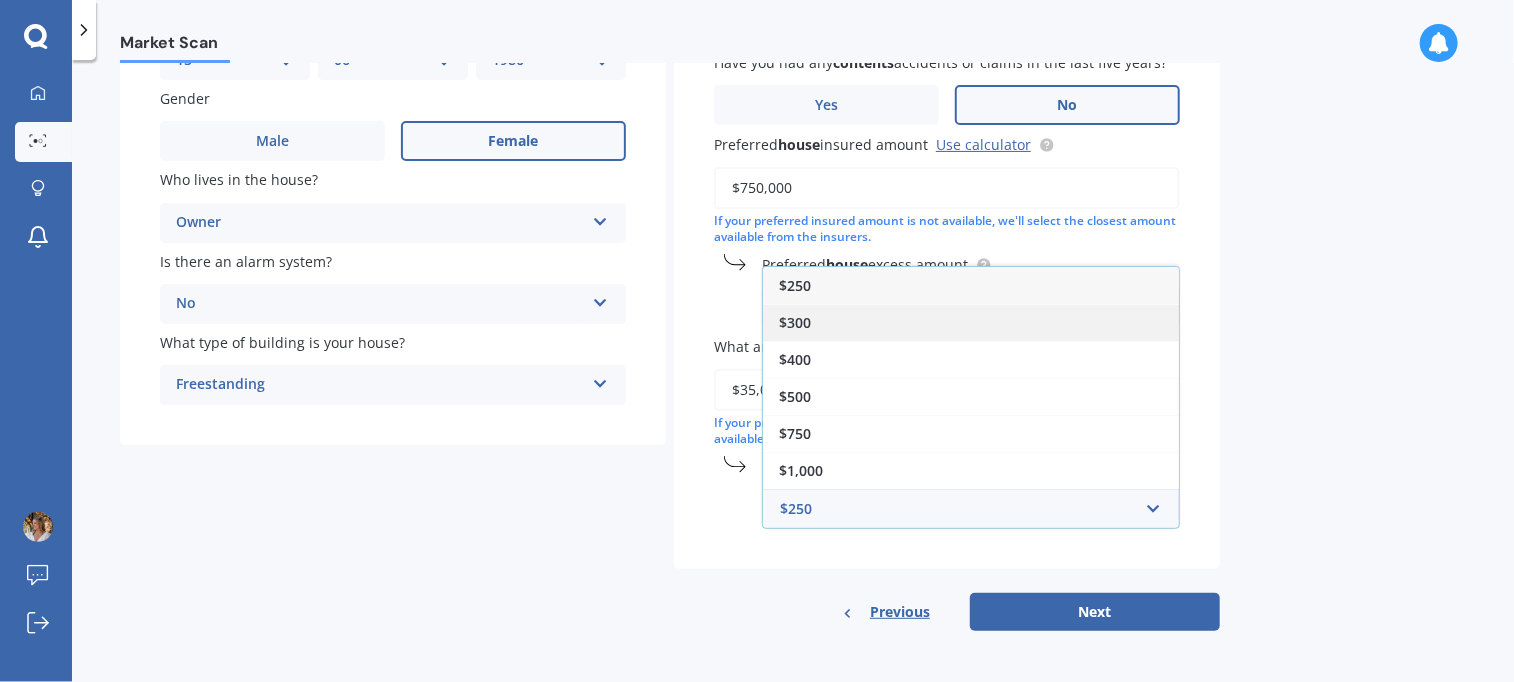 click on "$300" at bounding box center (971, 322) 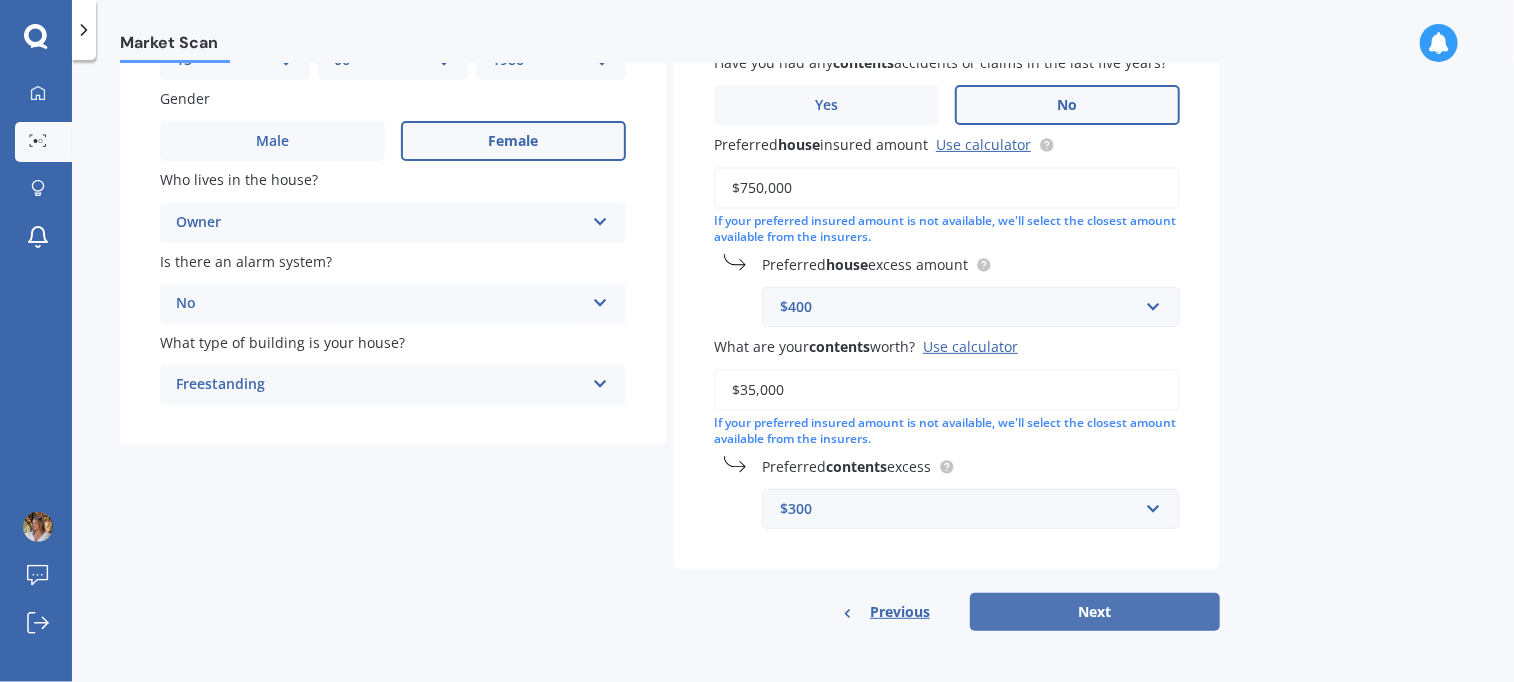 click on "Next" at bounding box center (1095, 612) 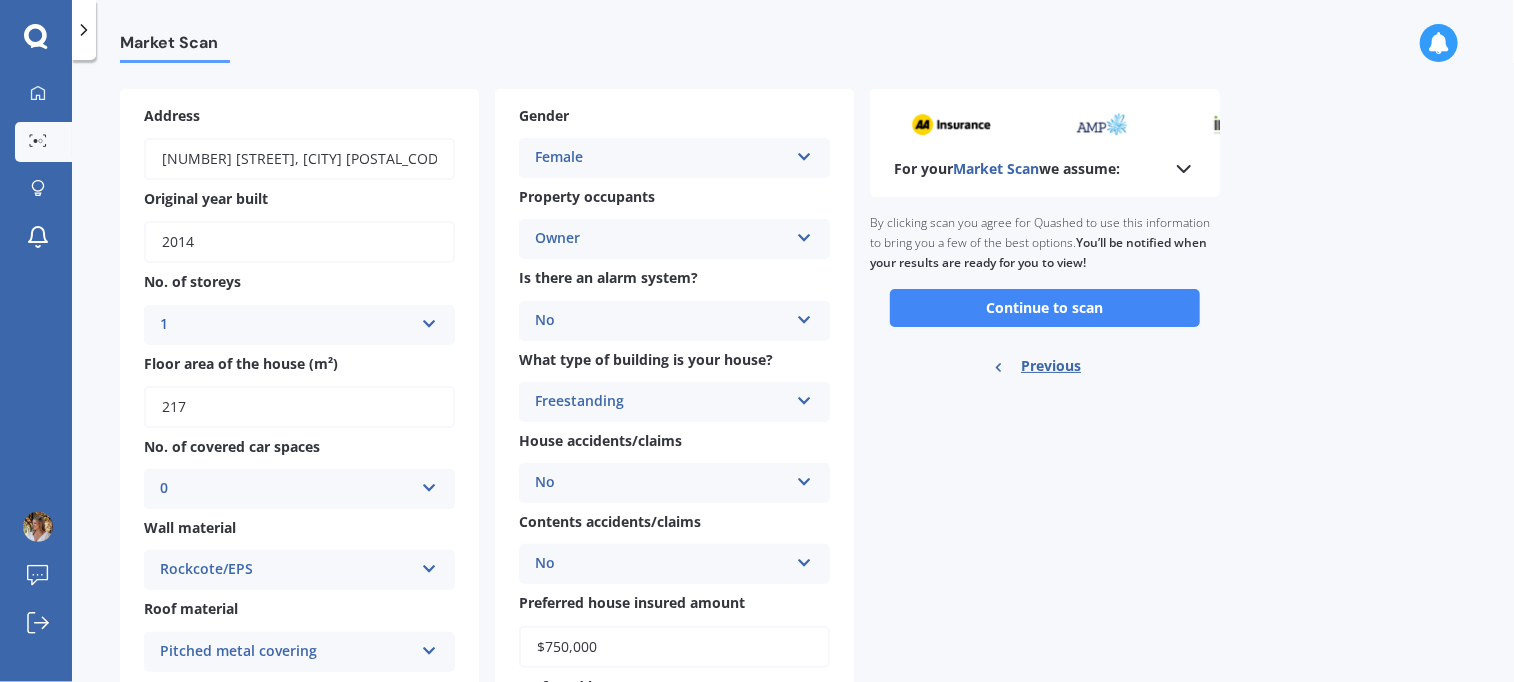 scroll, scrollTop: 0, scrollLeft: 0, axis: both 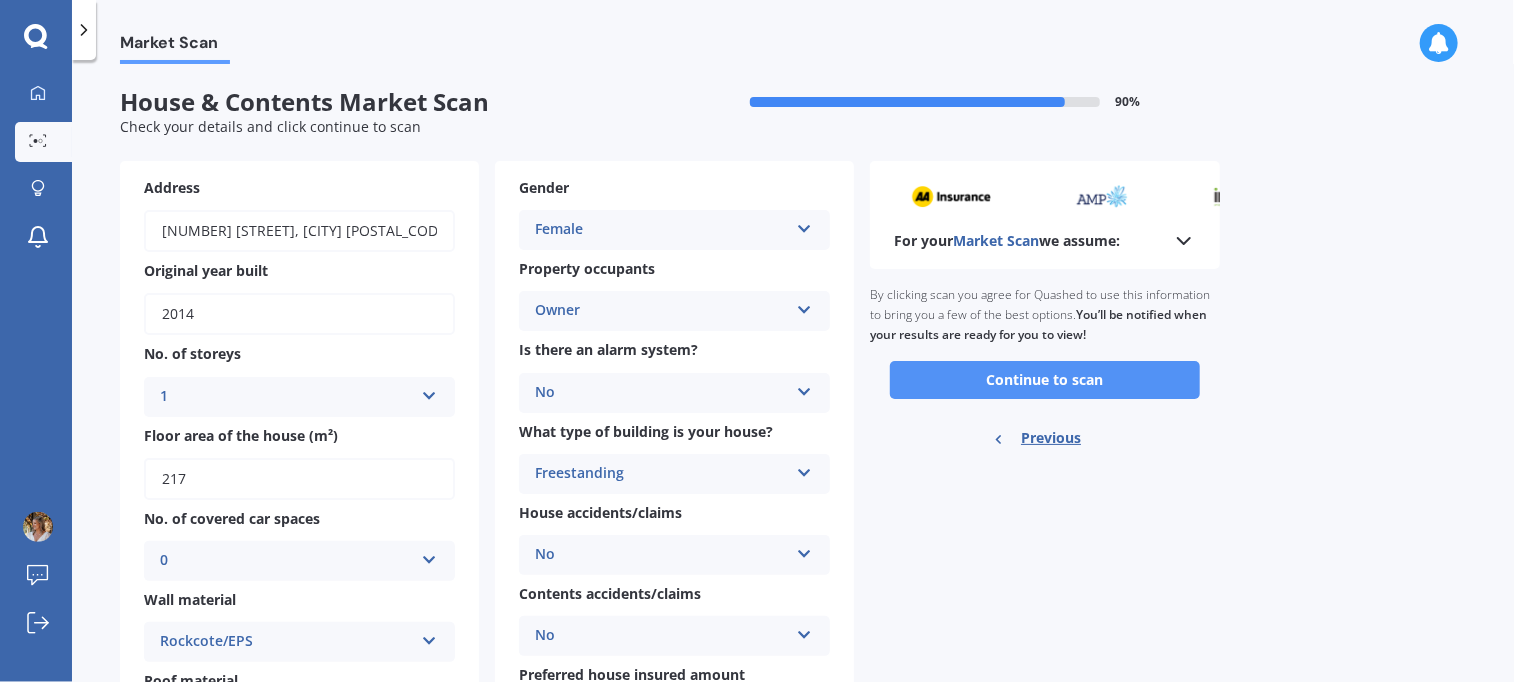 click on "Continue to scan" at bounding box center [1045, 380] 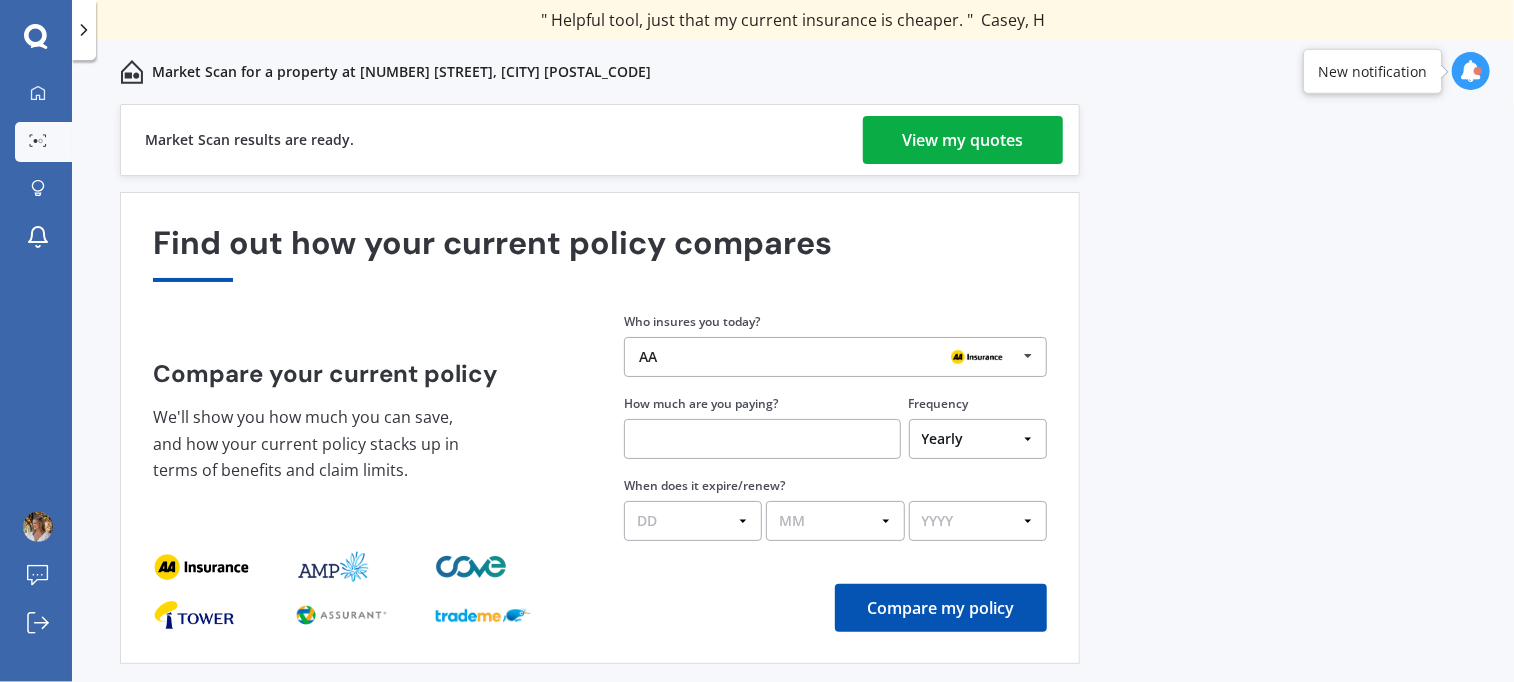 click on "View my quotes" at bounding box center (963, 140) 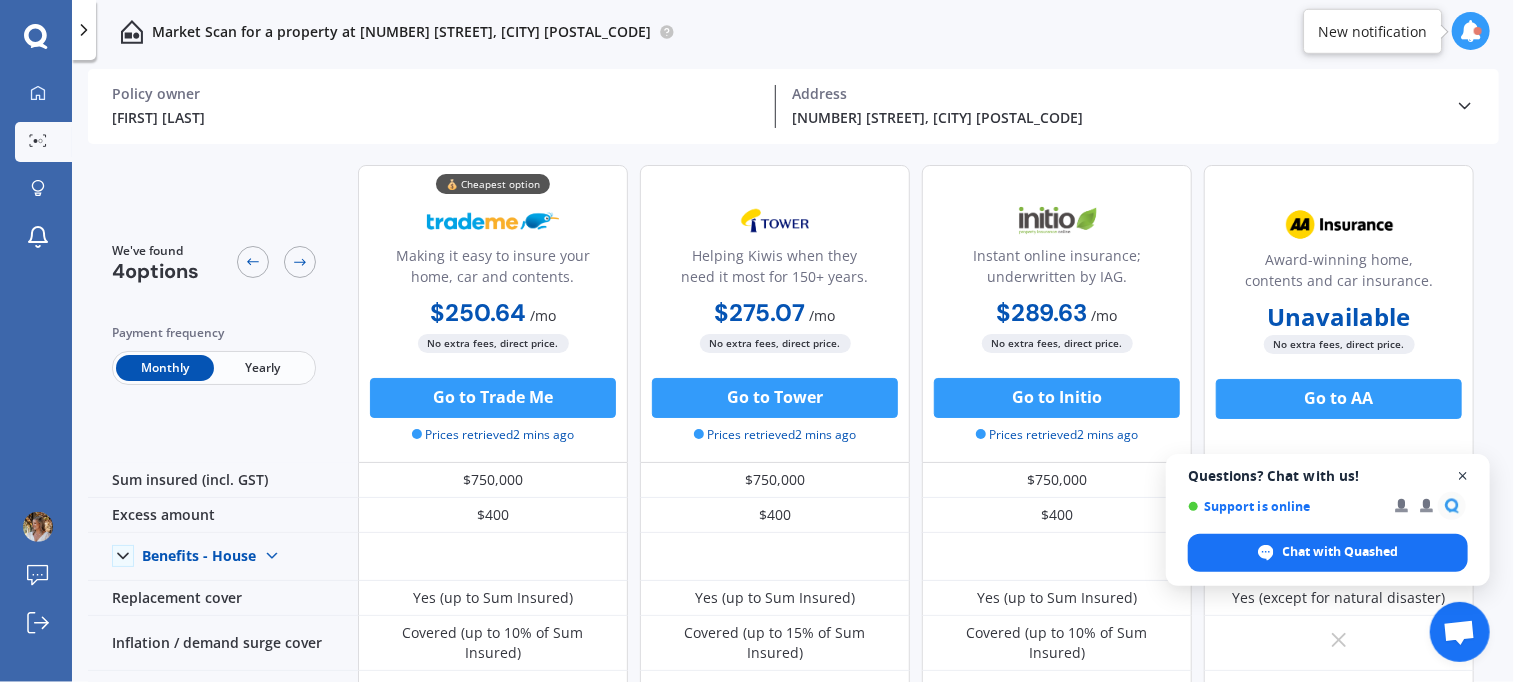 click at bounding box center (1463, 476) 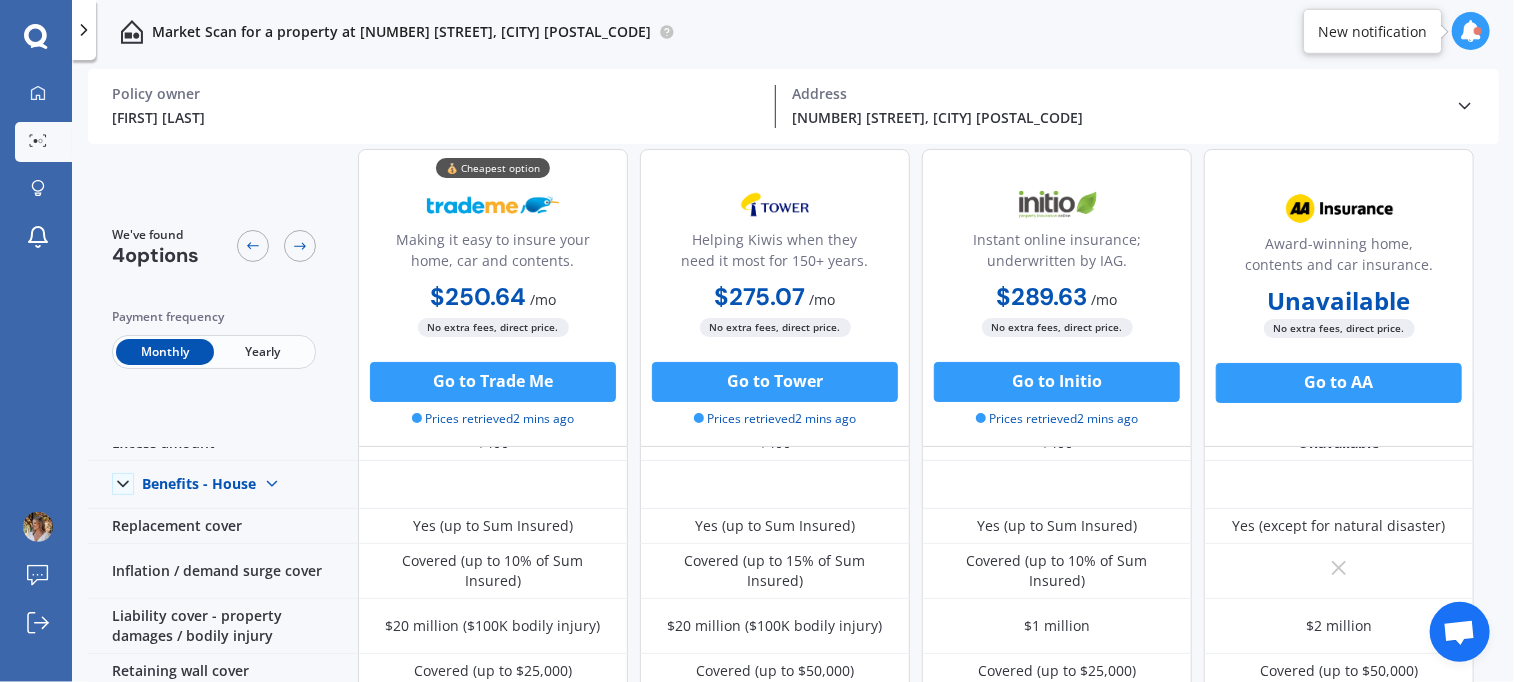 scroll, scrollTop: 0, scrollLeft: 0, axis: both 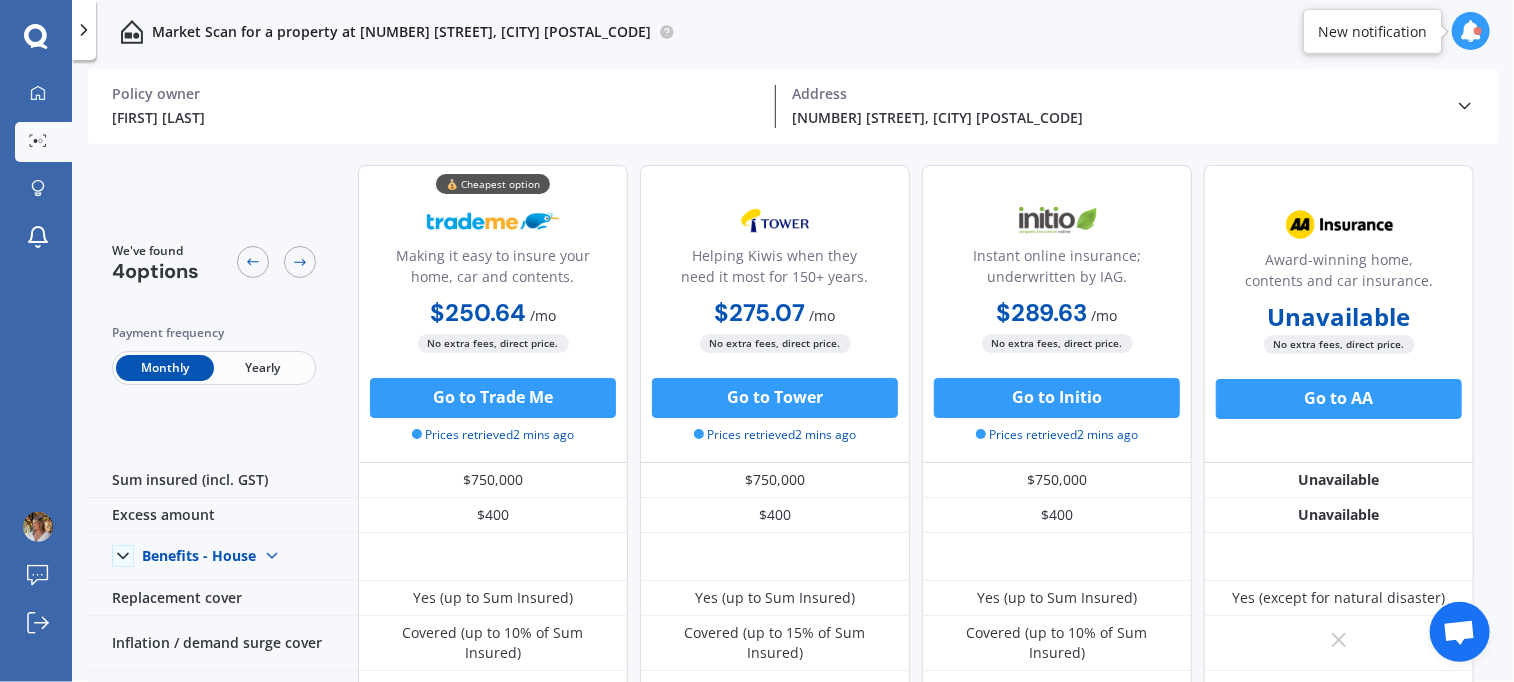 click on "Yearly" at bounding box center [263, 368] 